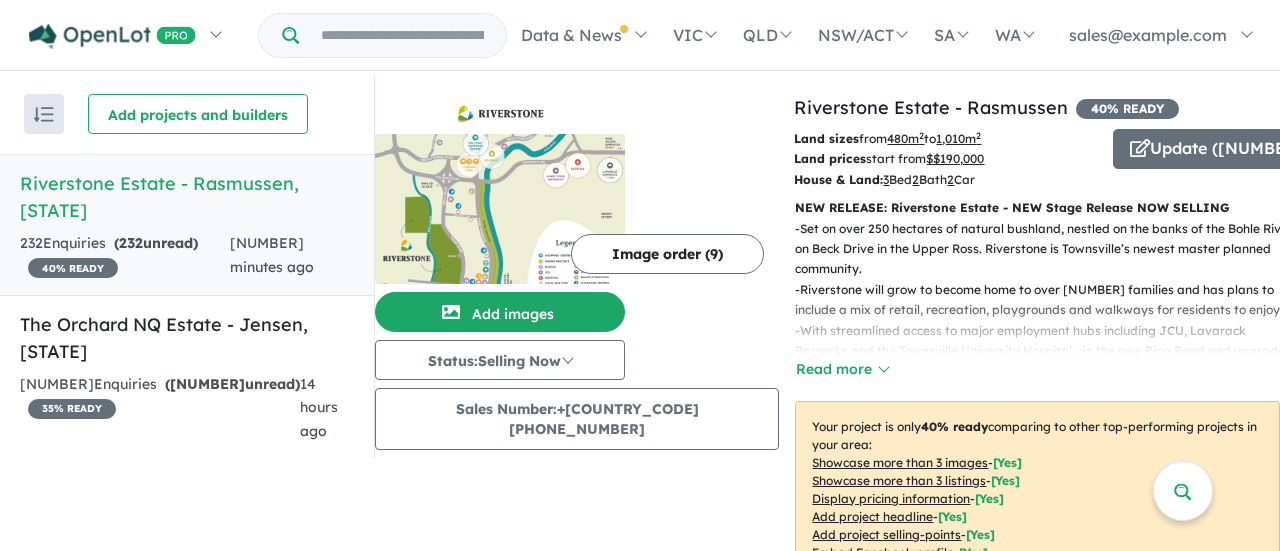 scroll, scrollTop: 0, scrollLeft: 0, axis: both 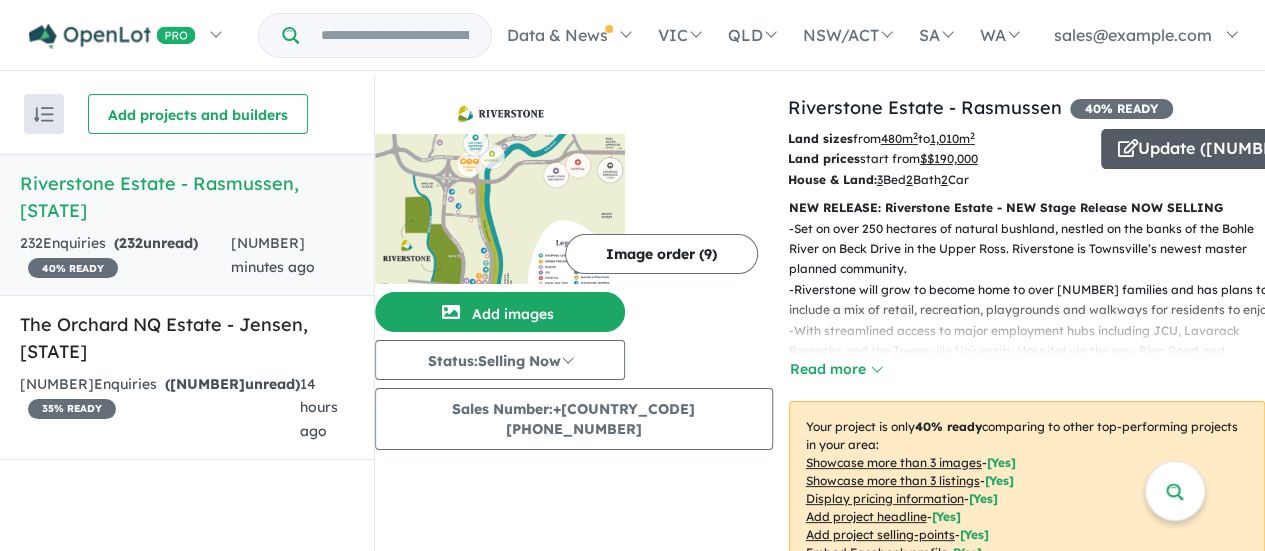 click on "Update ( [NUMBER] )" at bounding box center [1207, 149] 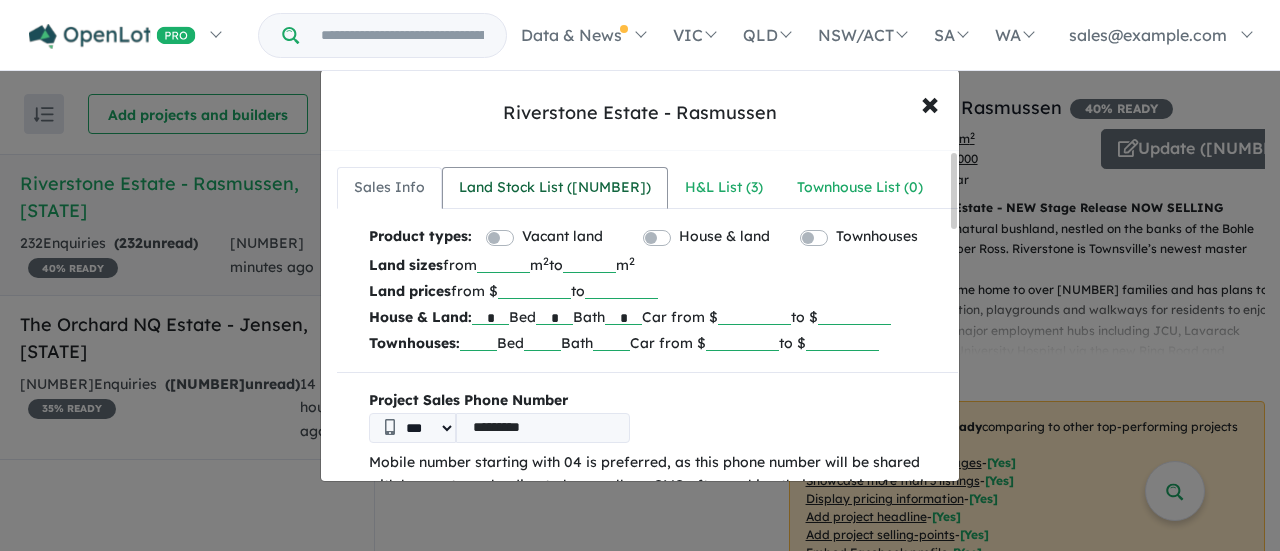 click on "Land Stock List ( 18 )" at bounding box center [555, 188] 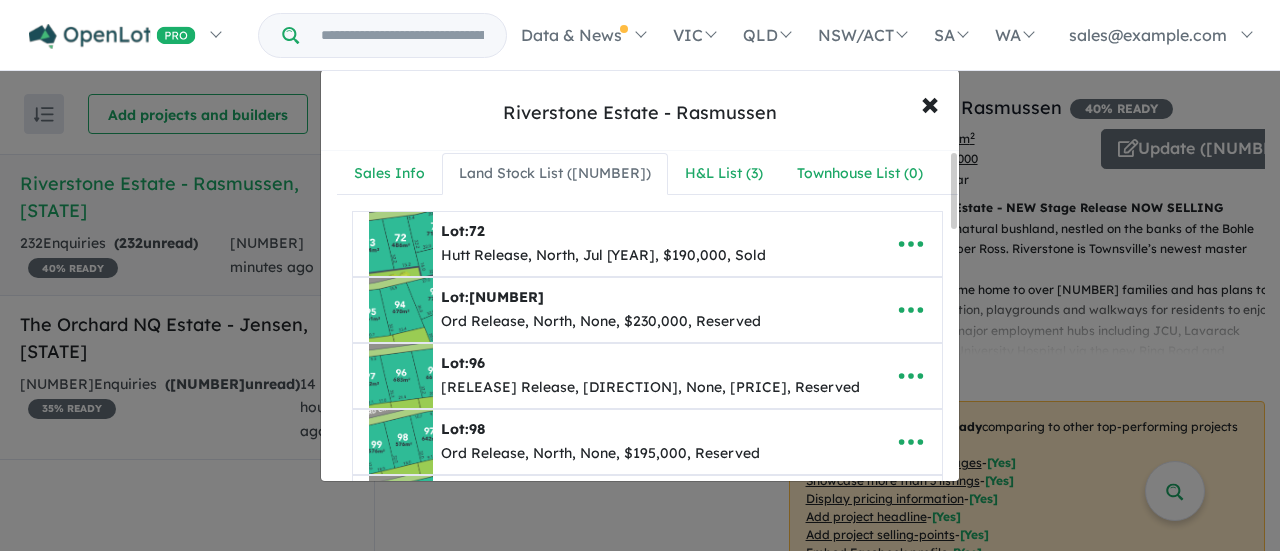 scroll, scrollTop: 0, scrollLeft: 0, axis: both 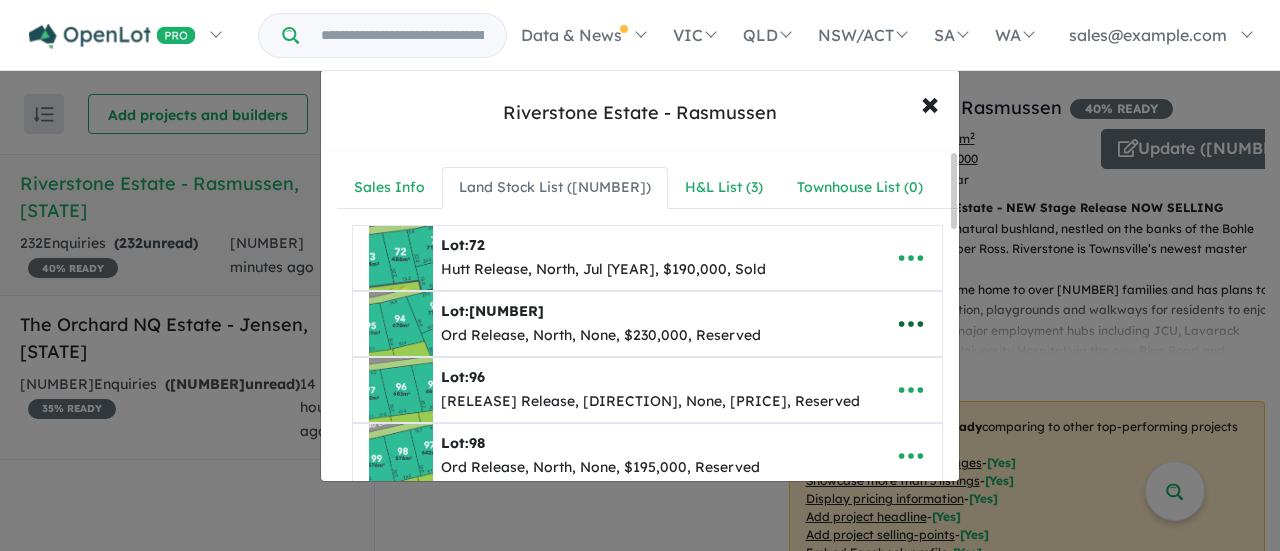 click 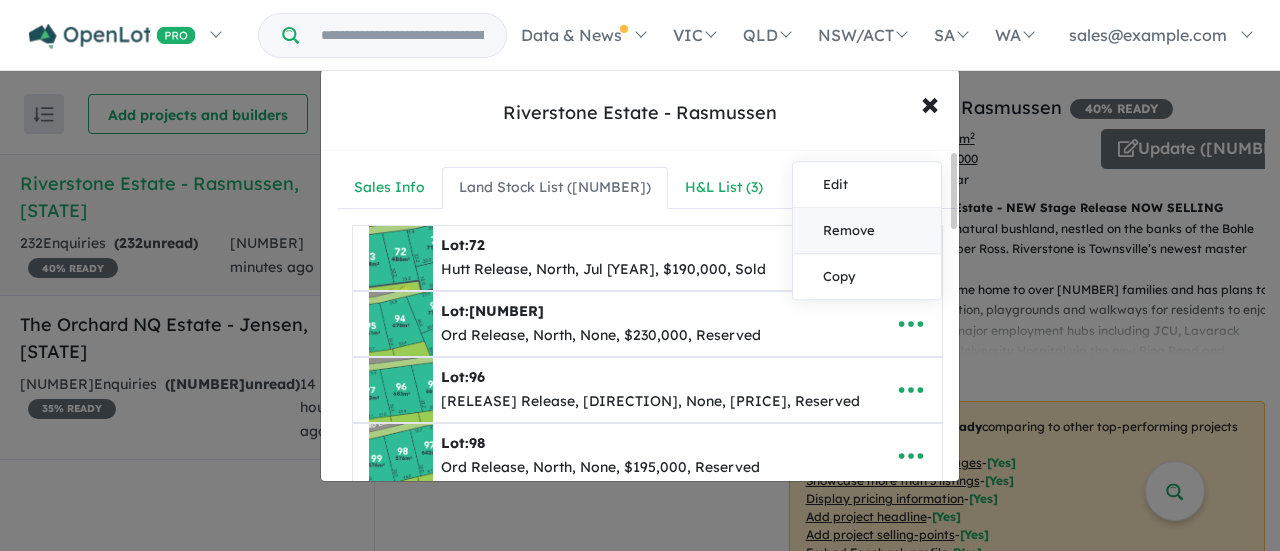 click on "Remove" at bounding box center [867, 231] 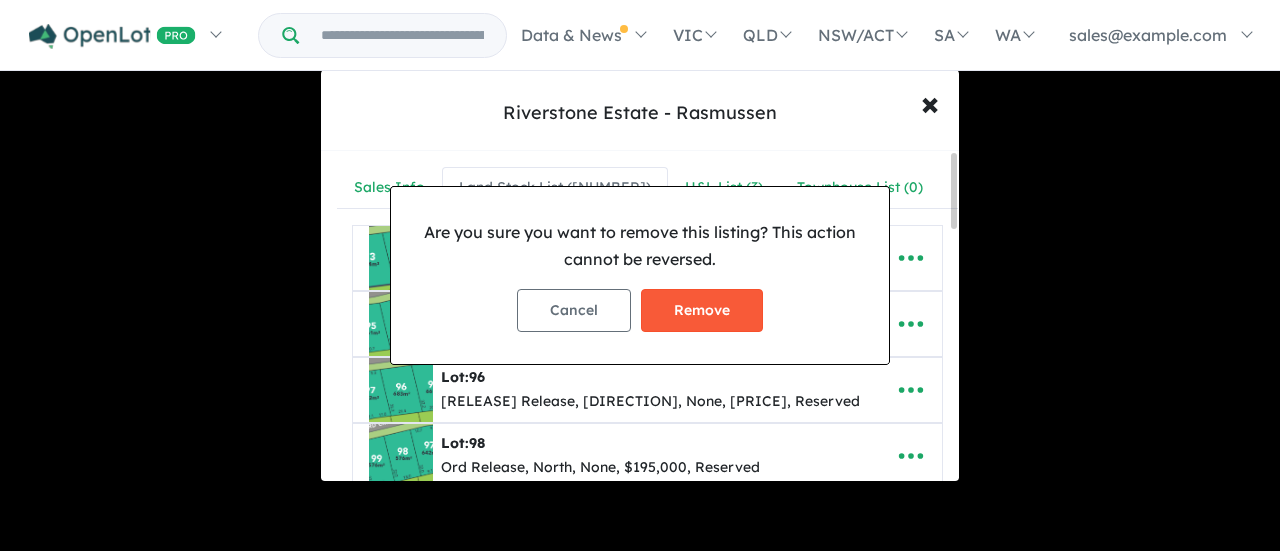 click on "Remove" at bounding box center (702, 310) 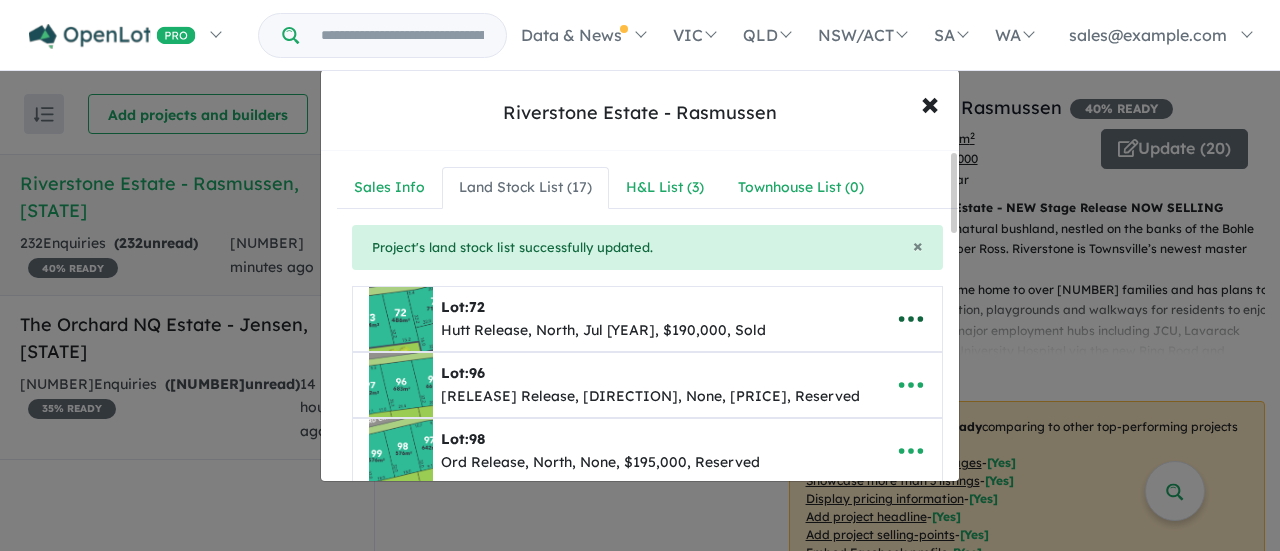click 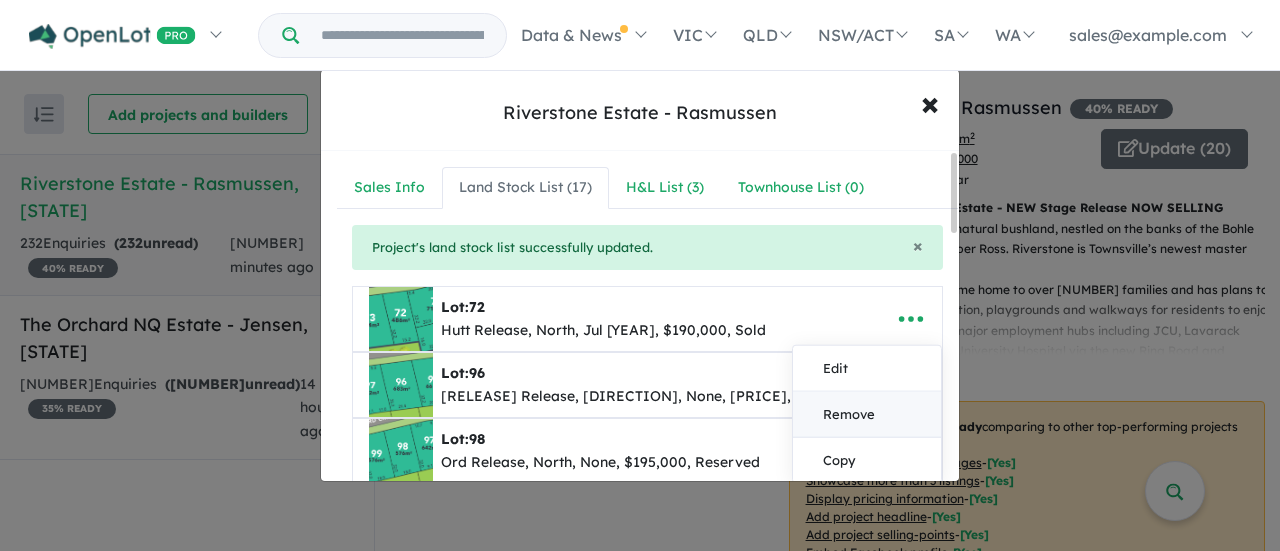 click on "Remove" at bounding box center (867, 415) 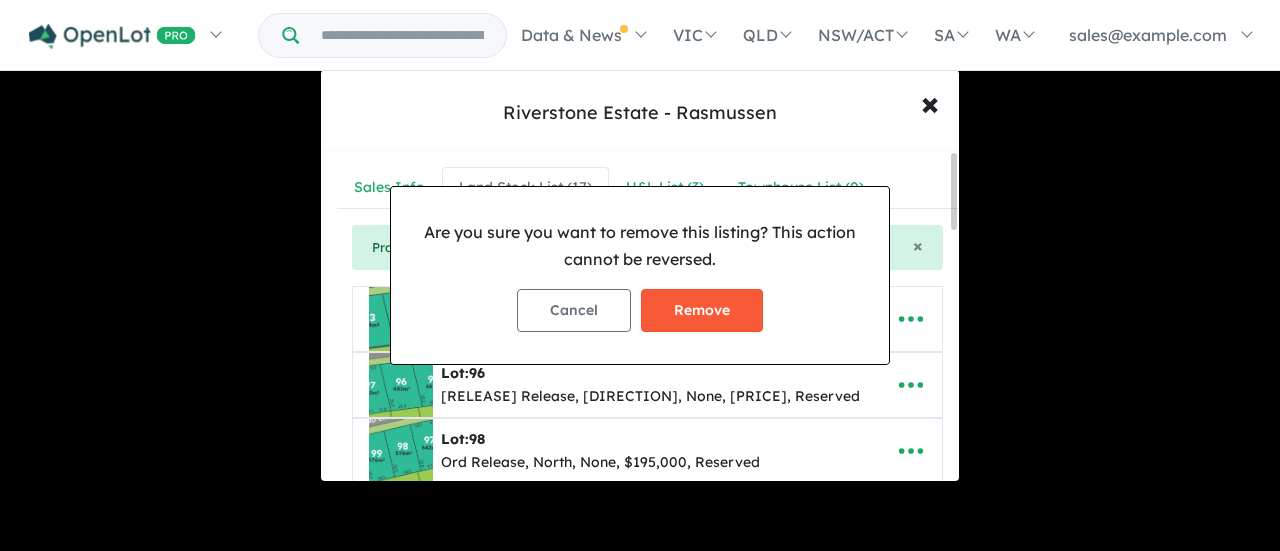 click on "Remove" at bounding box center [702, 310] 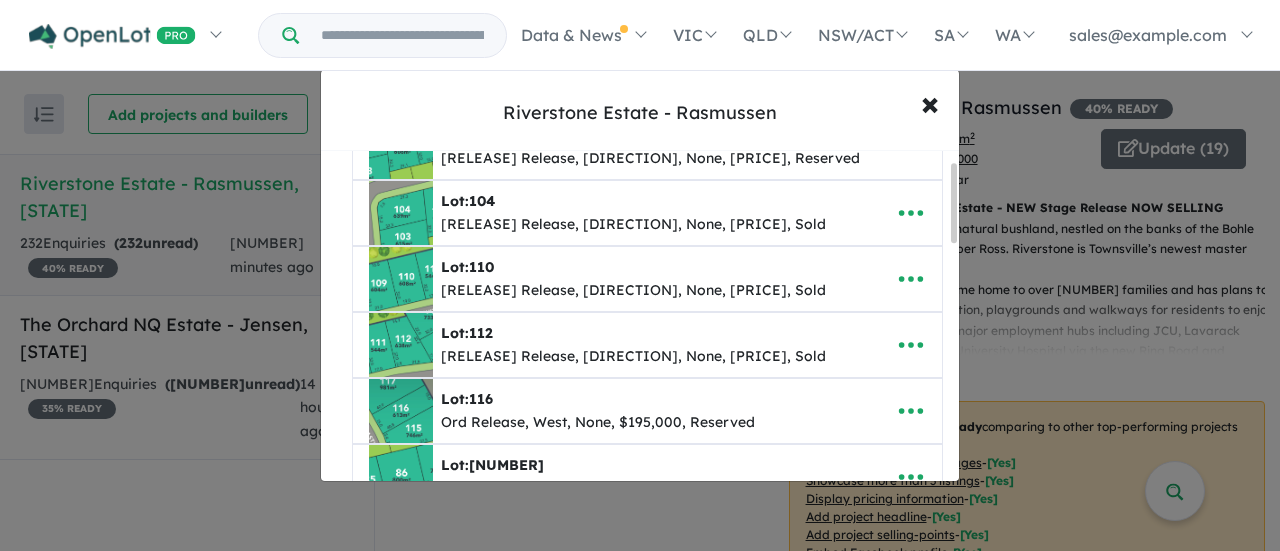 scroll, scrollTop: 400, scrollLeft: 0, axis: vertical 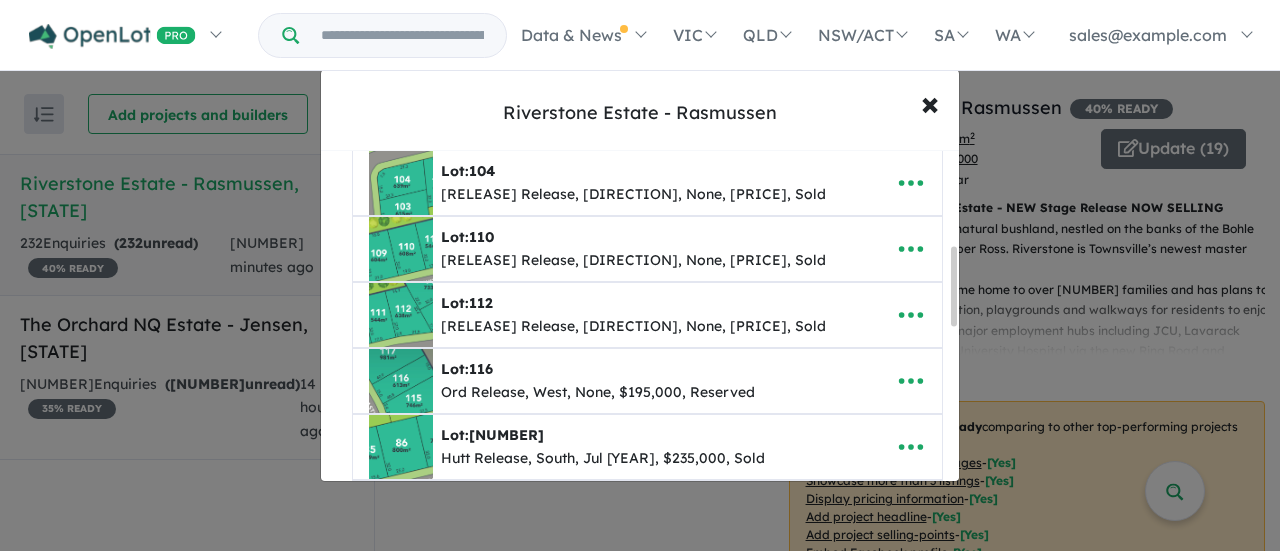 click on "**********" at bounding box center [640, 275] 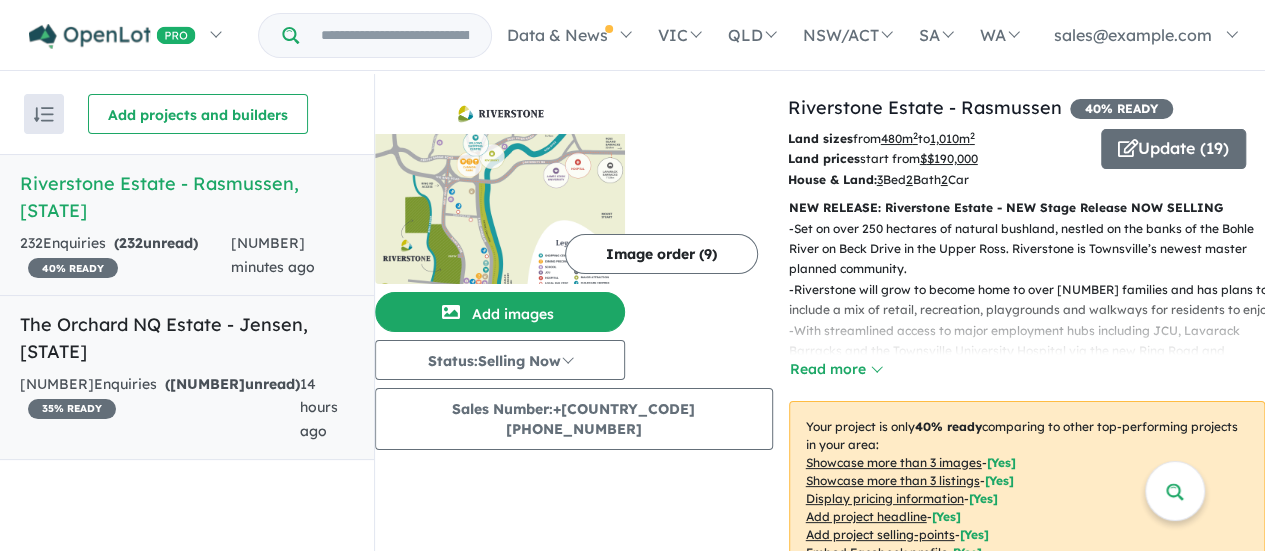 click on "[NUMBER] Enquir ies ( [NUMBER] unread) [PERCENT] READY" at bounding box center [160, 408] 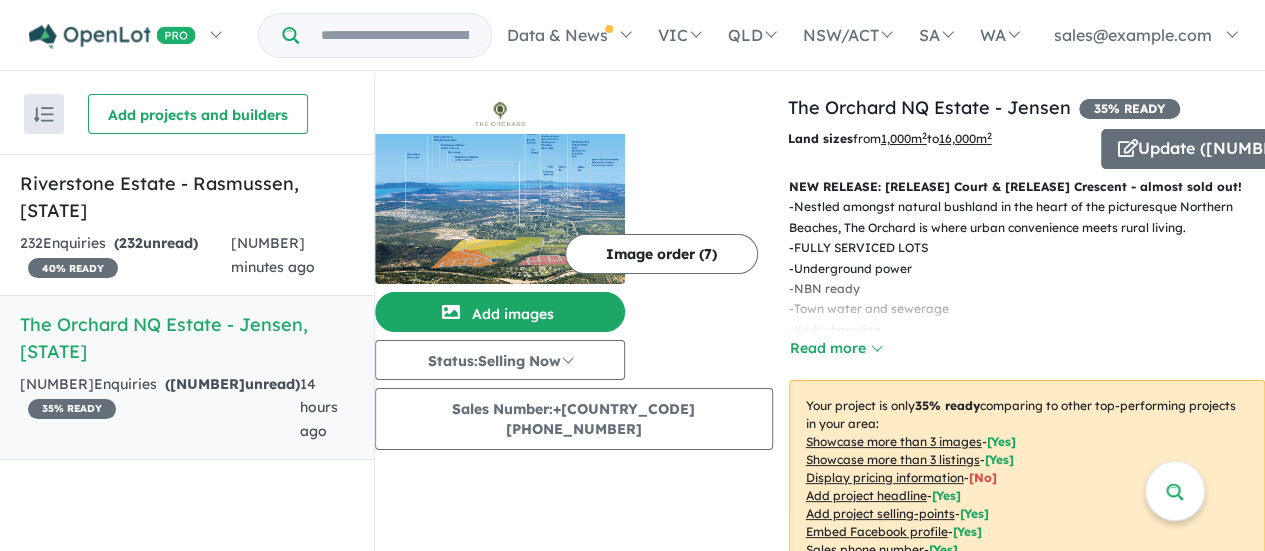 click on "Update ( 13 )" at bounding box center [1183, 149] 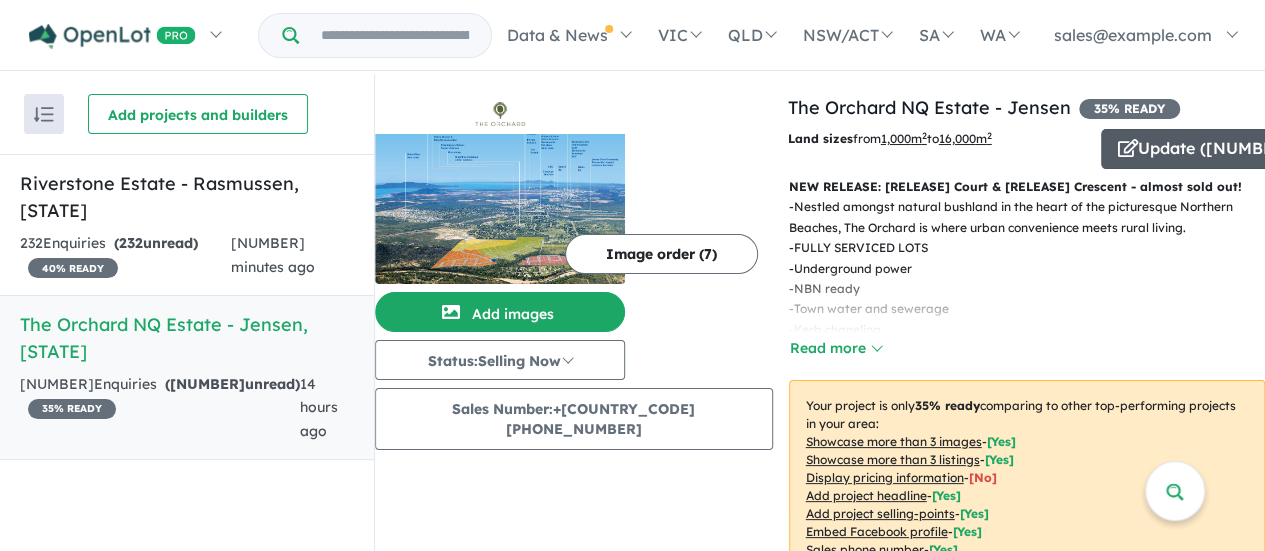 click on "Update ( 13 )" at bounding box center (1207, 149) 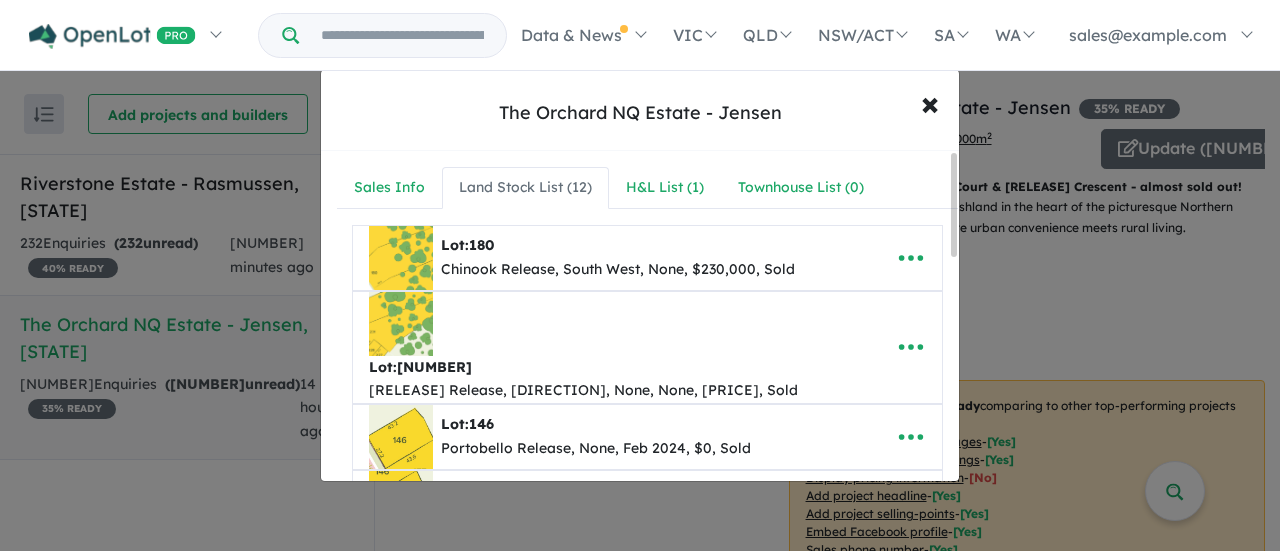 click on "Land Stock List ( [NUMBER] )" at bounding box center [525, 188] 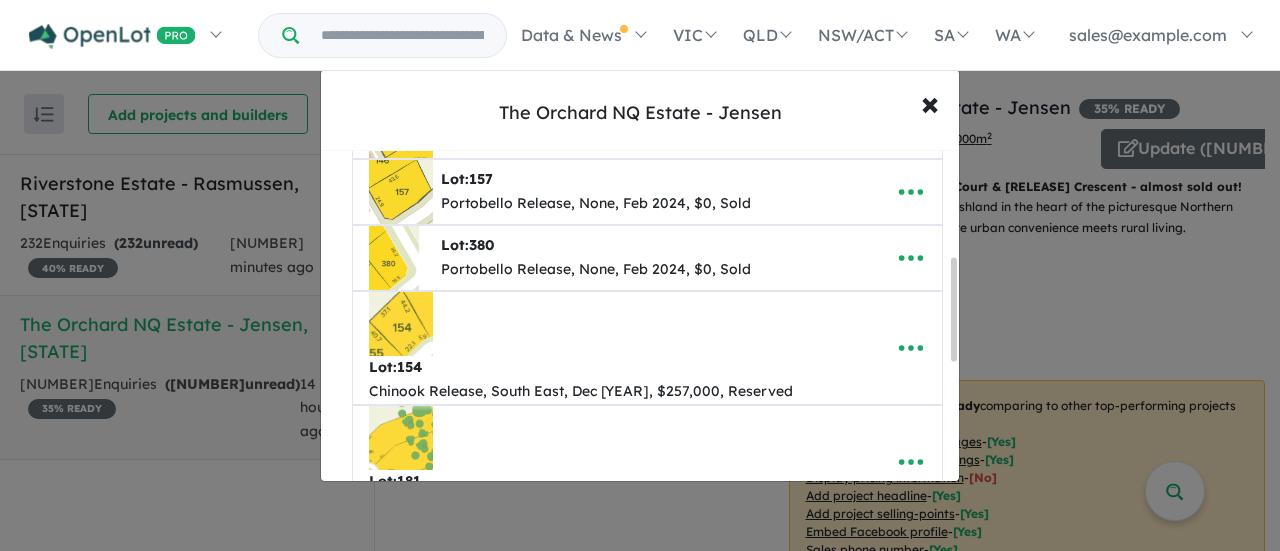 scroll, scrollTop: 400, scrollLeft: 0, axis: vertical 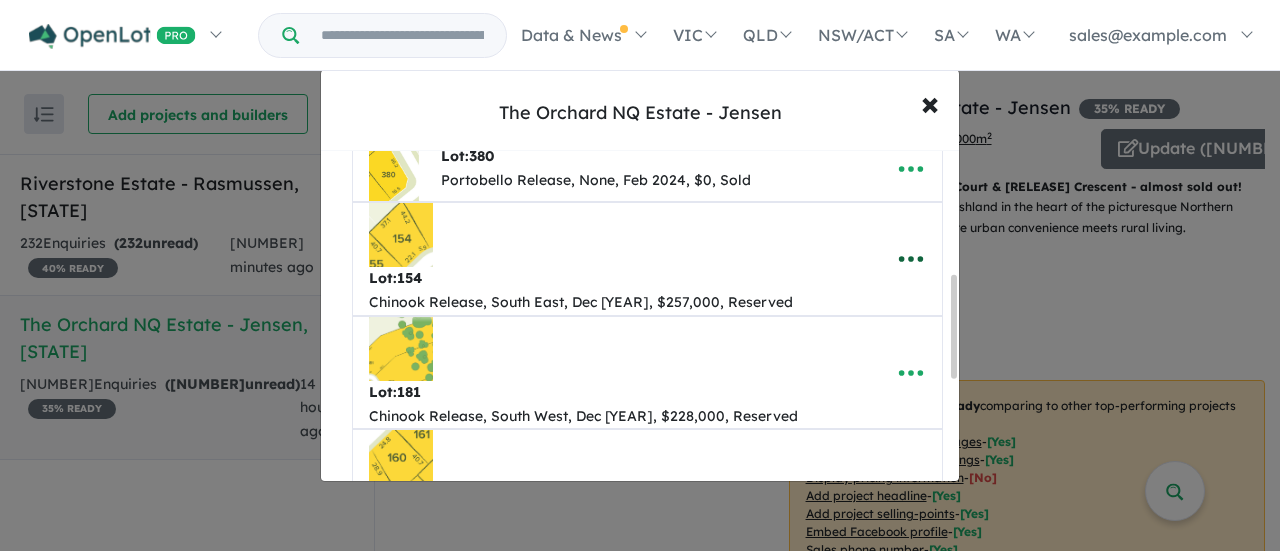 click 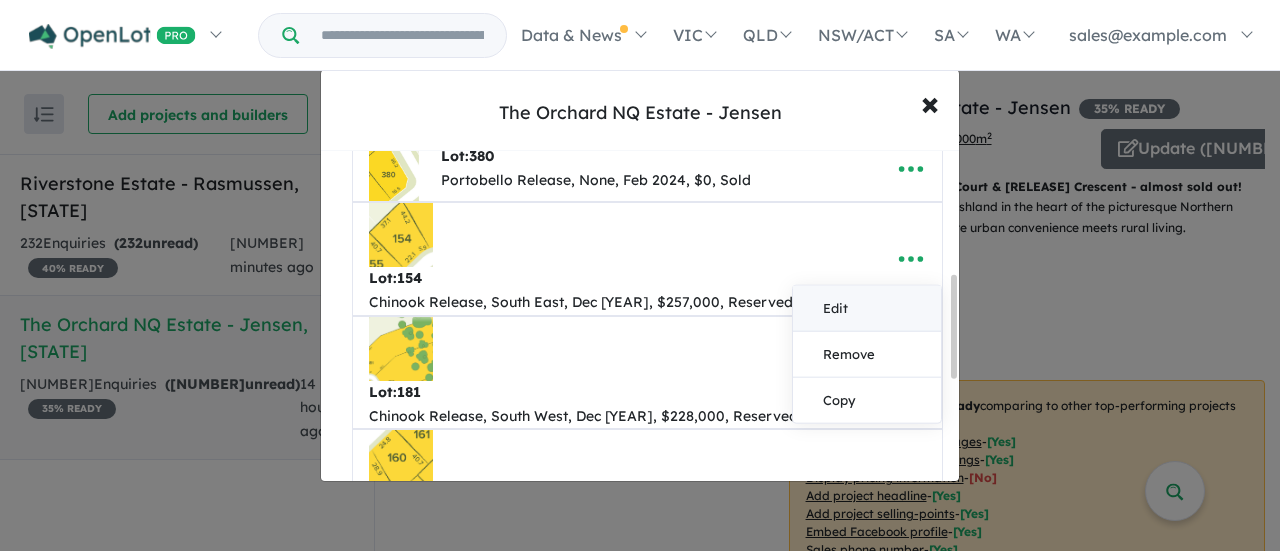click on "Edit" at bounding box center [867, 309] 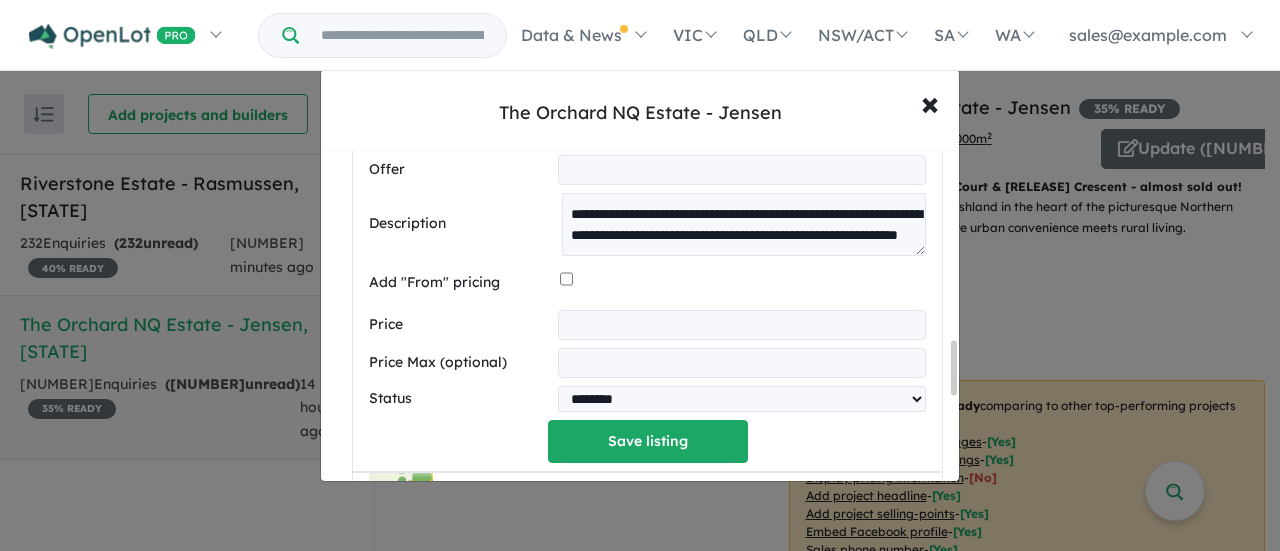 scroll, scrollTop: 1200, scrollLeft: 0, axis: vertical 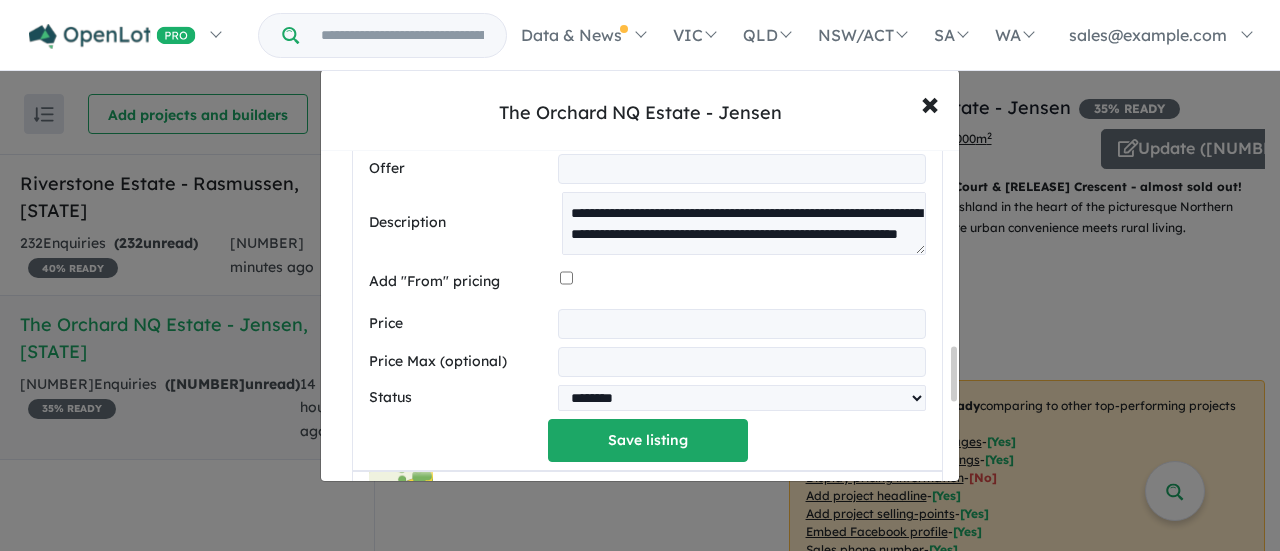 click on "**********" at bounding box center [647, -3] 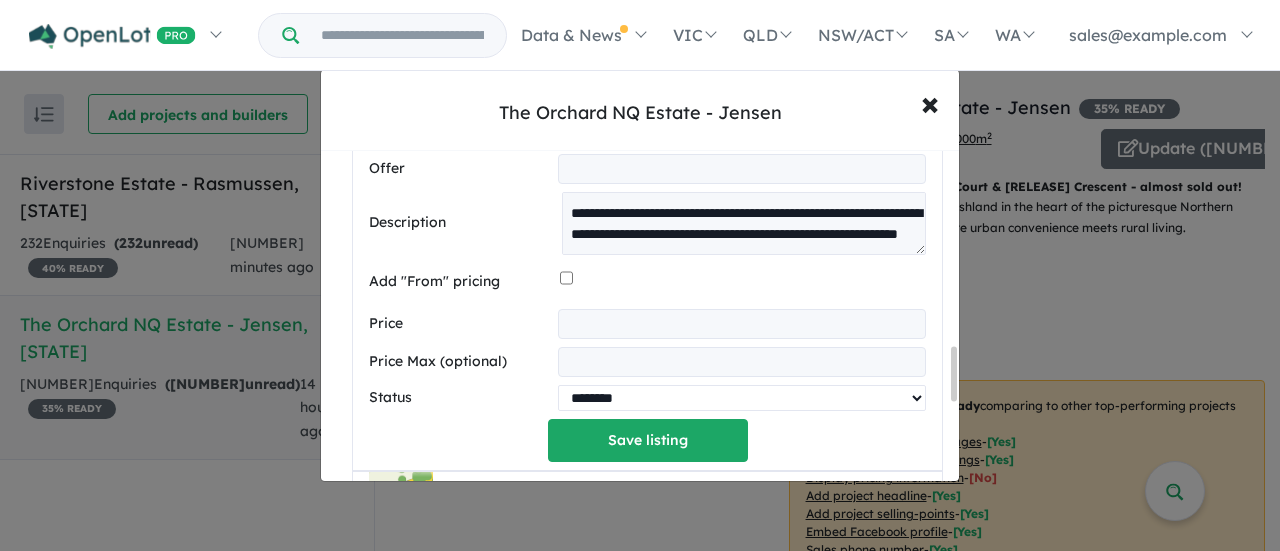 click on "********* ******** **** ******" at bounding box center [742, 398] 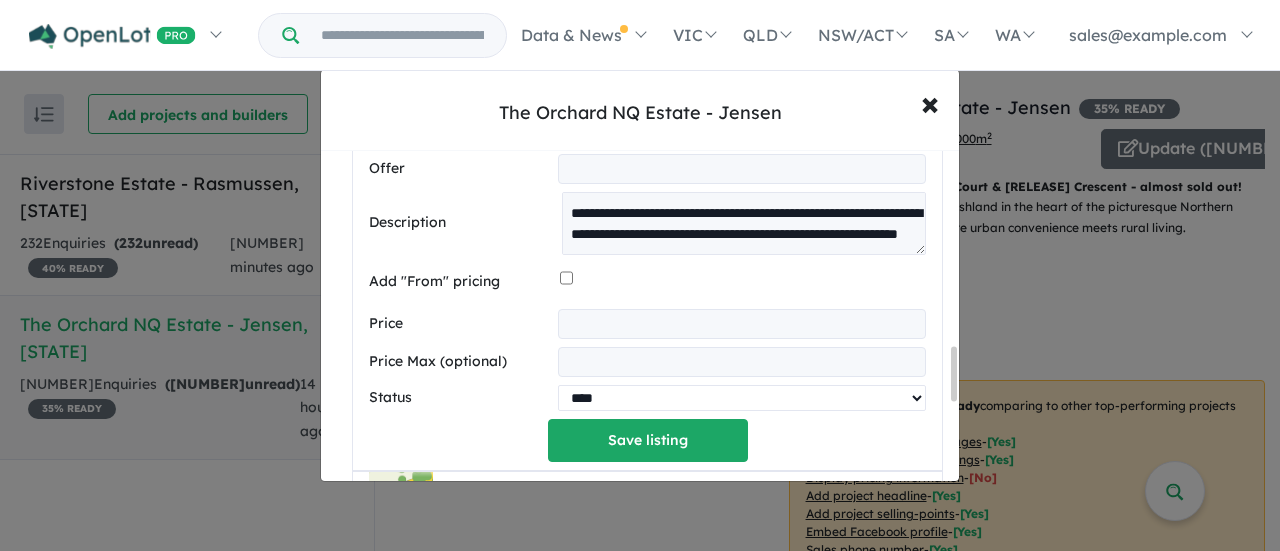 click on "********* ******** **** ******" at bounding box center (742, 398) 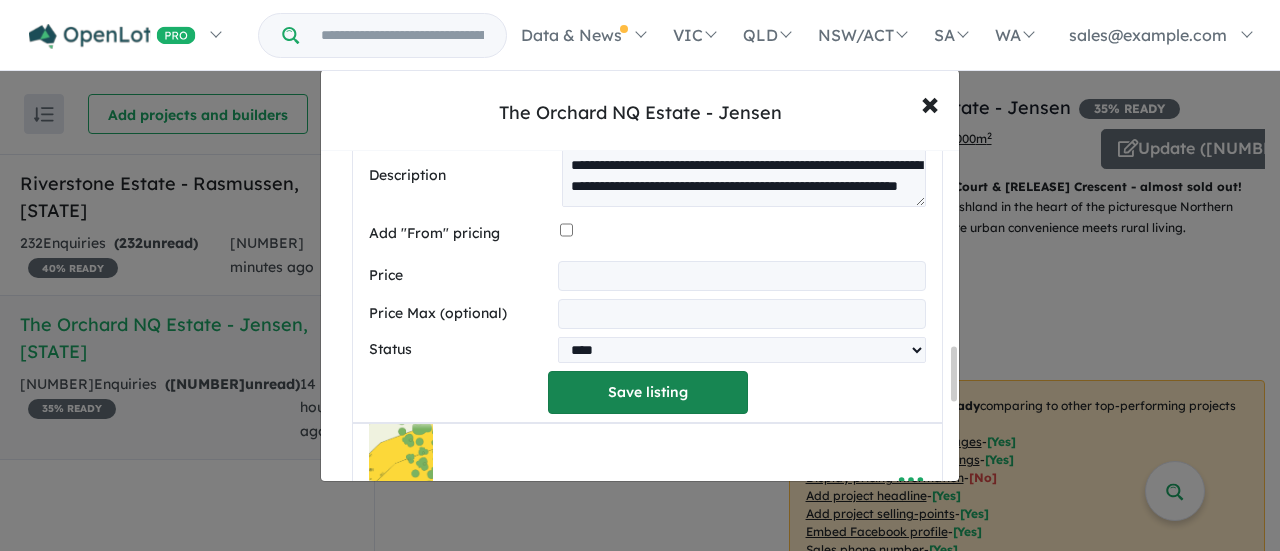 click on "Save listing" at bounding box center (648, 392) 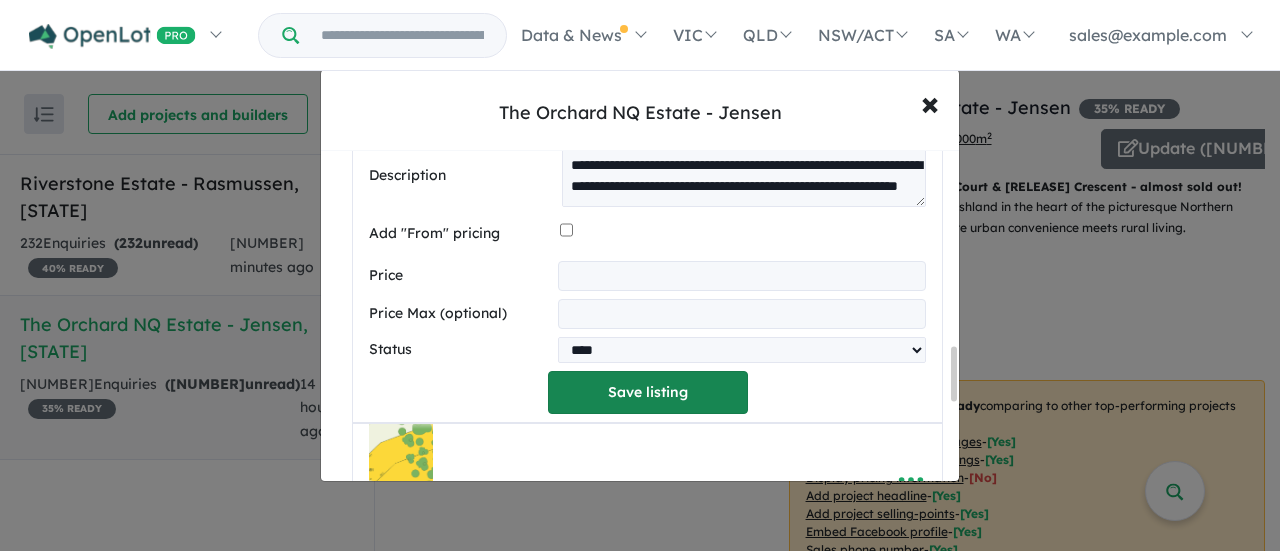 scroll, scrollTop: 326, scrollLeft: 0, axis: vertical 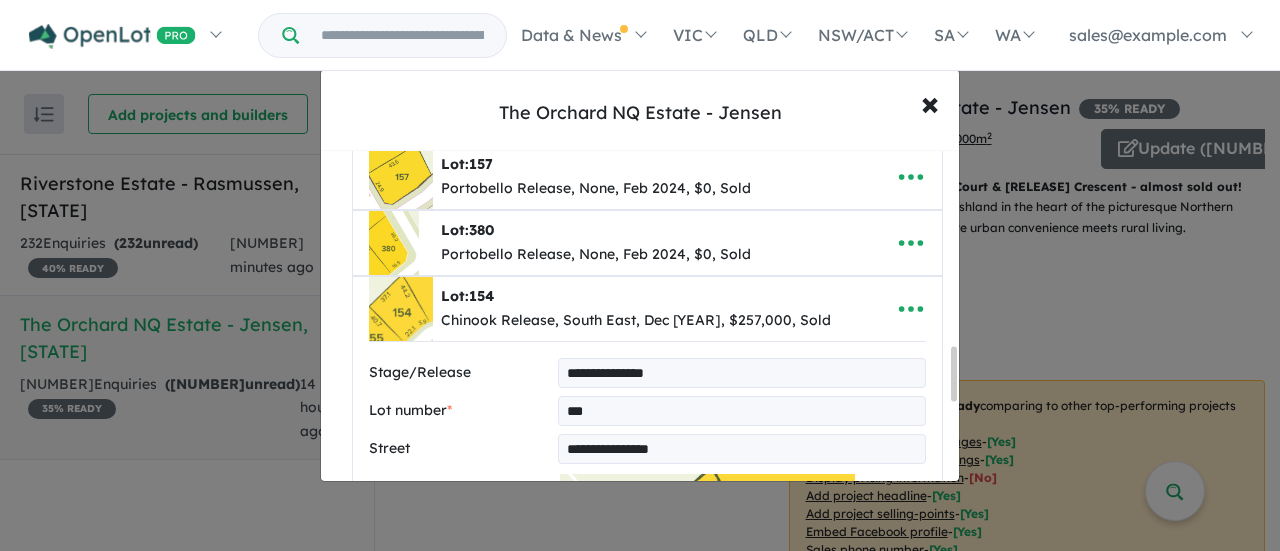 select on "**********" 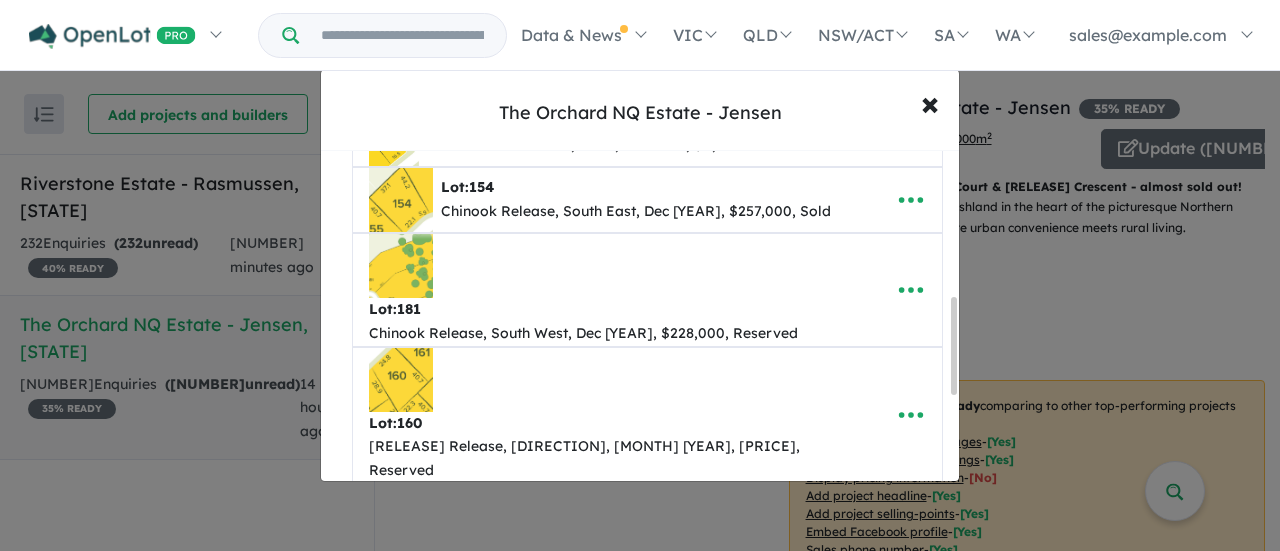 scroll, scrollTop: 500, scrollLeft: 0, axis: vertical 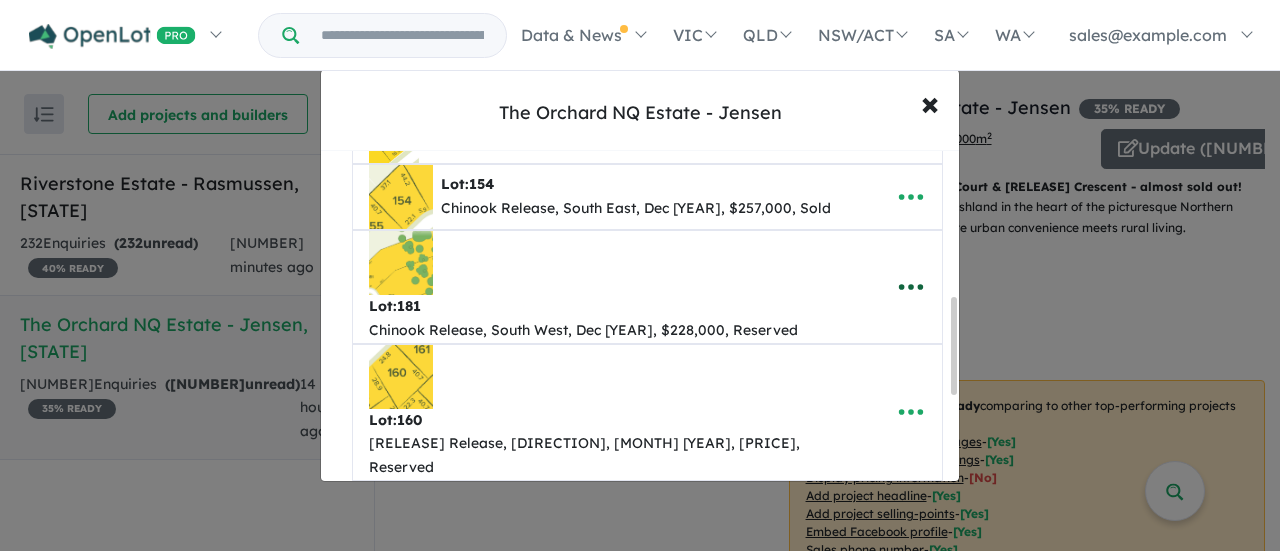 click 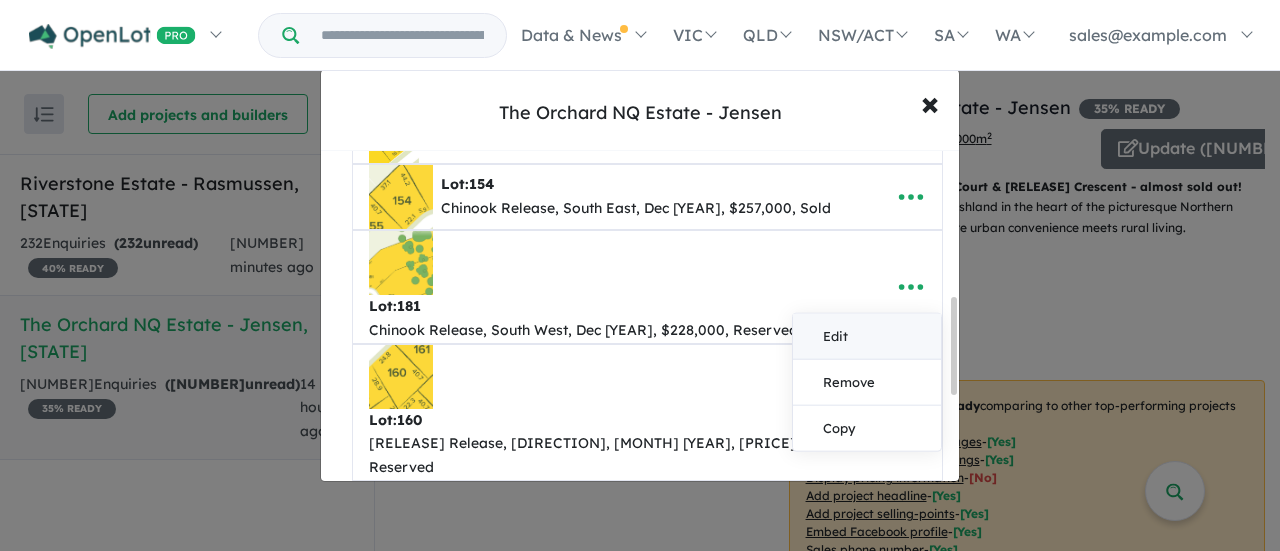 click on "Edit" at bounding box center [867, 336] 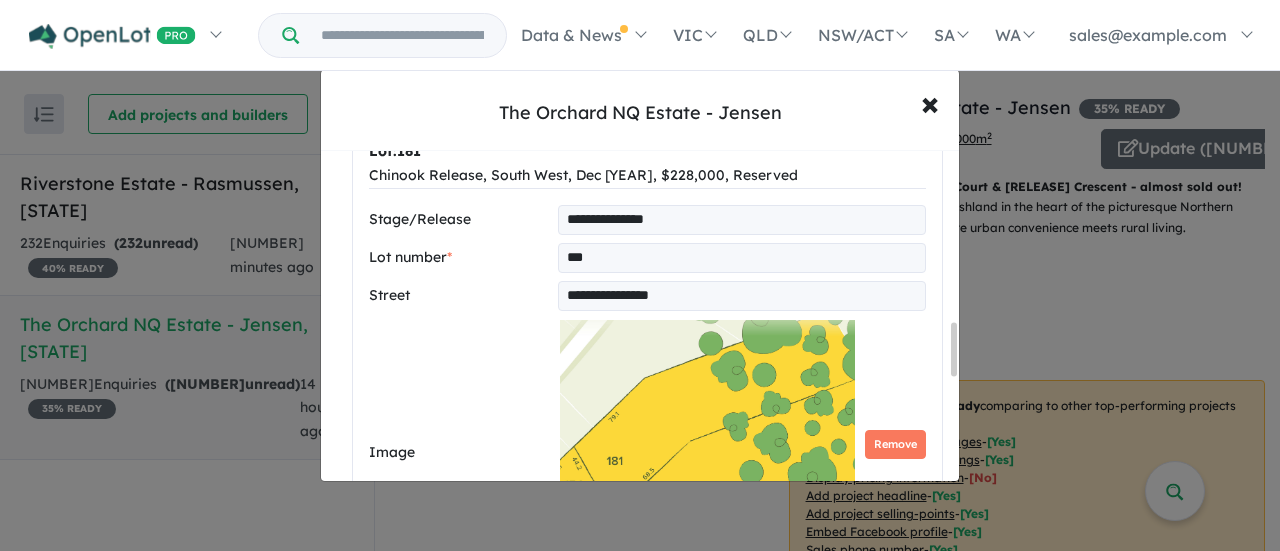 scroll, scrollTop: 1100, scrollLeft: 0, axis: vertical 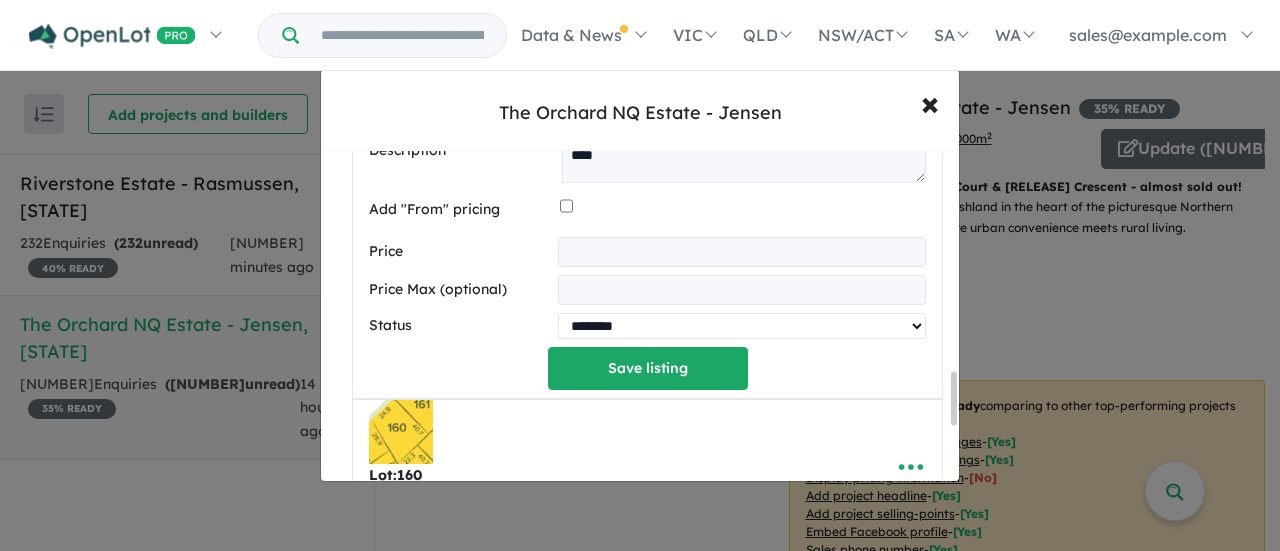 click on "********* ******** **** ******" at bounding box center [742, 326] 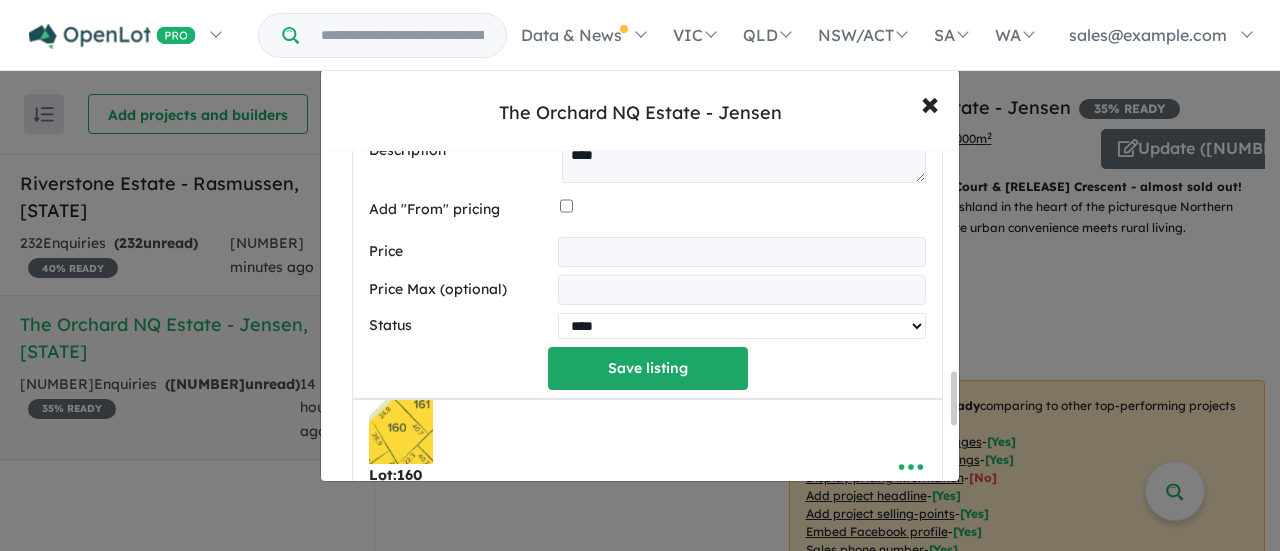 click on "********* ******** **** ******" at bounding box center [742, 326] 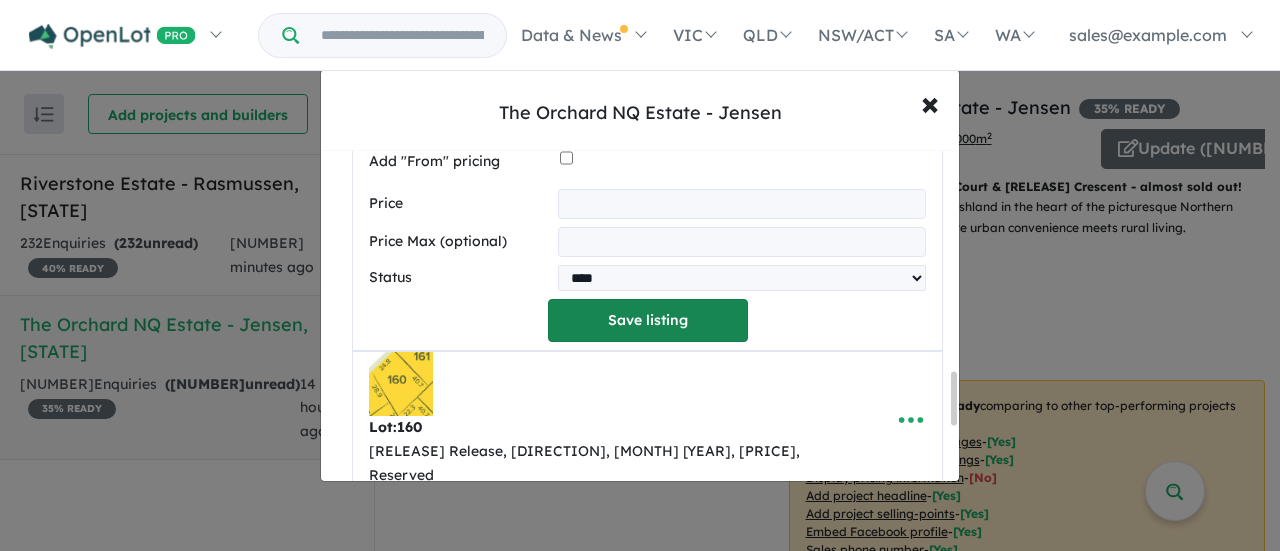 click on "Save listing" at bounding box center (648, 320) 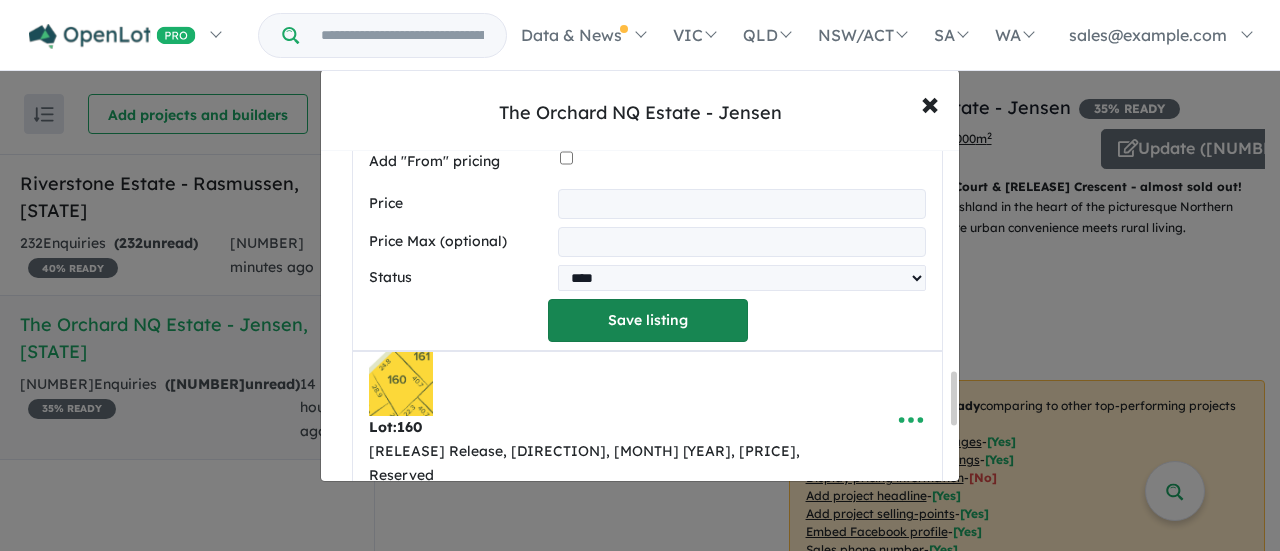 select on "**********" 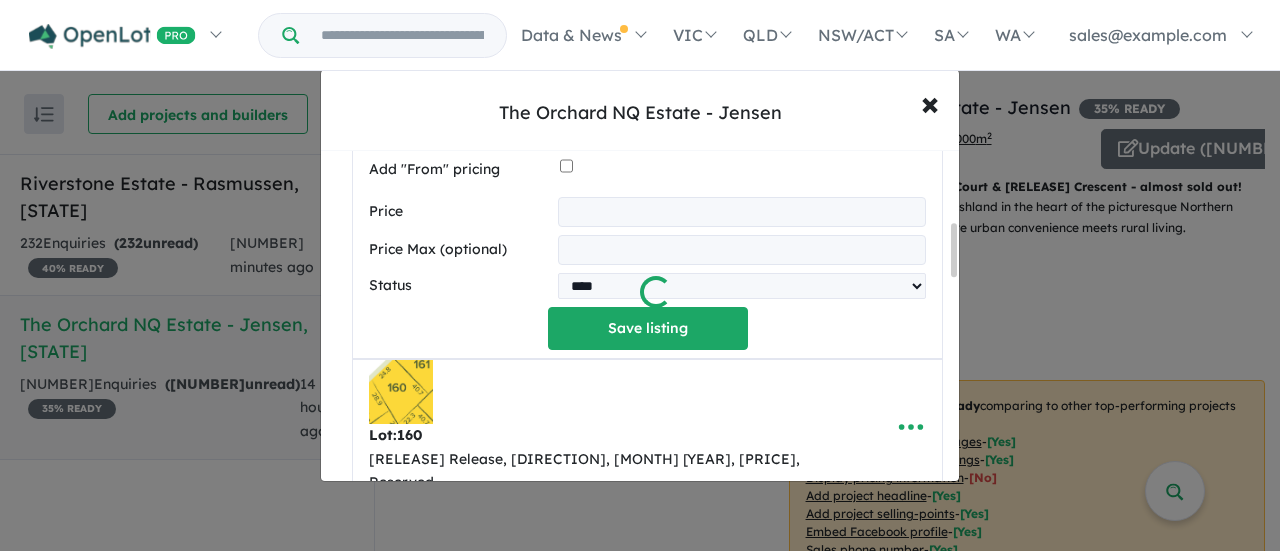 scroll, scrollTop: 452, scrollLeft: 0, axis: vertical 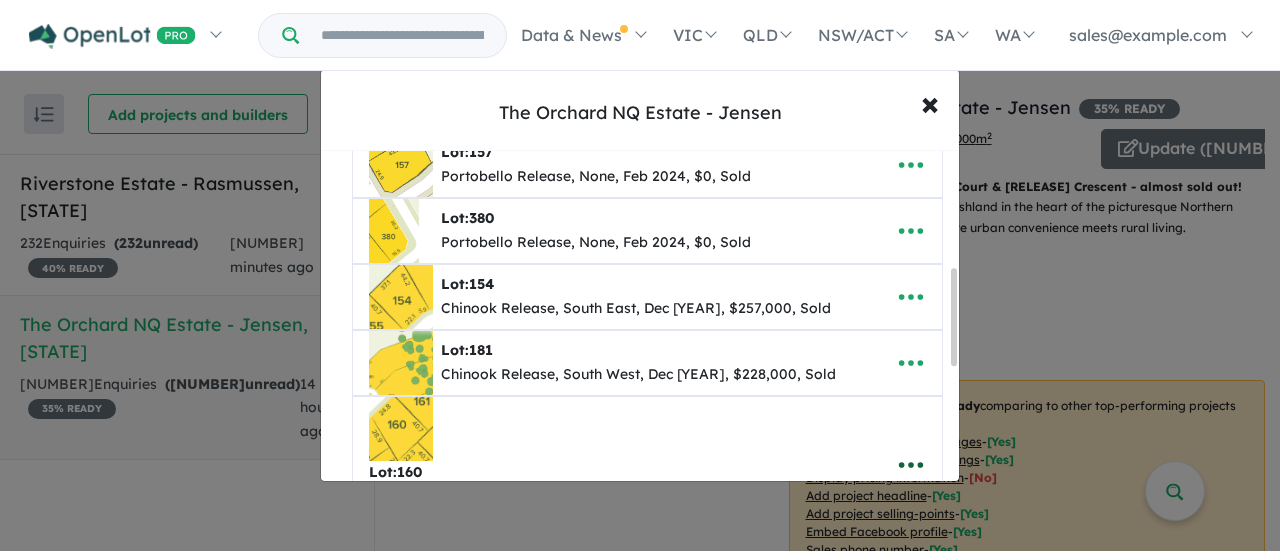 click at bounding box center (911, 465) 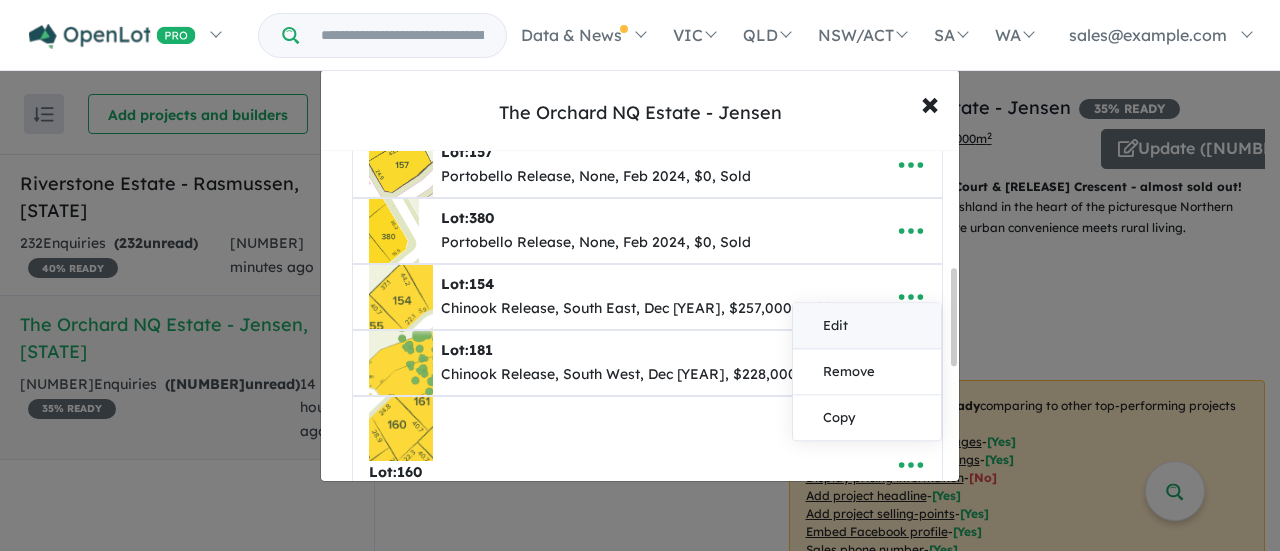 click on "Edit" at bounding box center (867, 326) 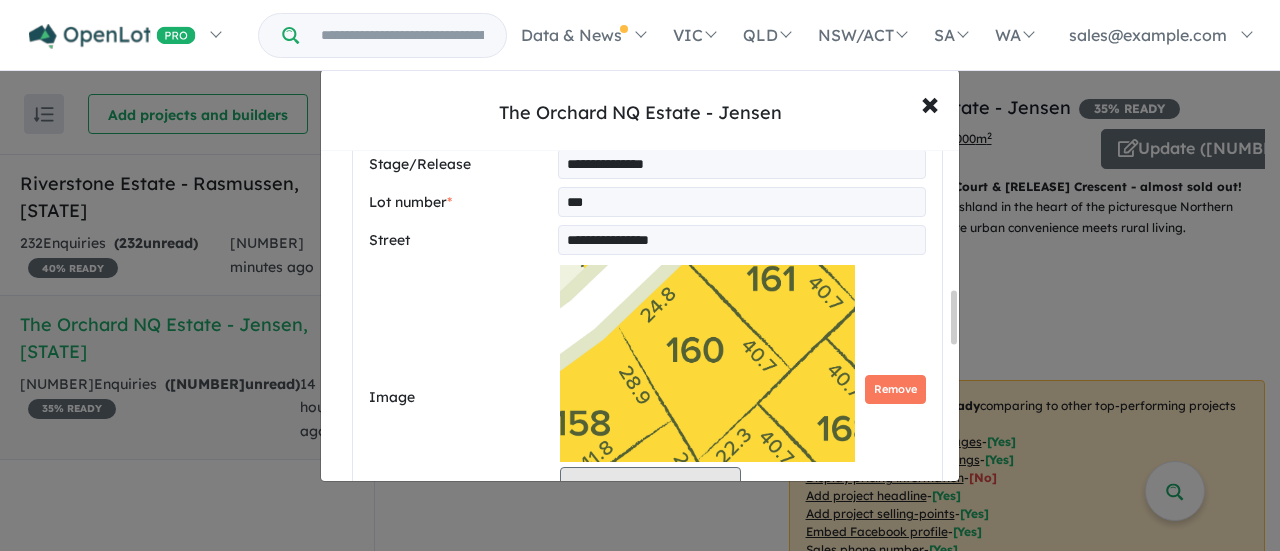 scroll, scrollTop: 1300, scrollLeft: 0, axis: vertical 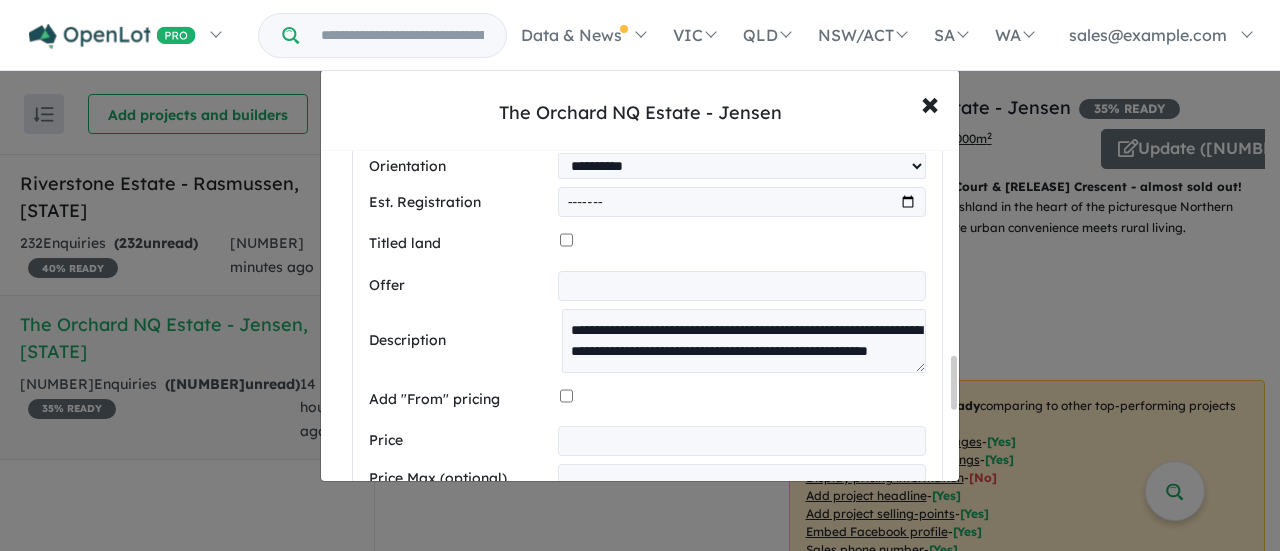 click on "********* ******** **** ******" at bounding box center [742, 515] 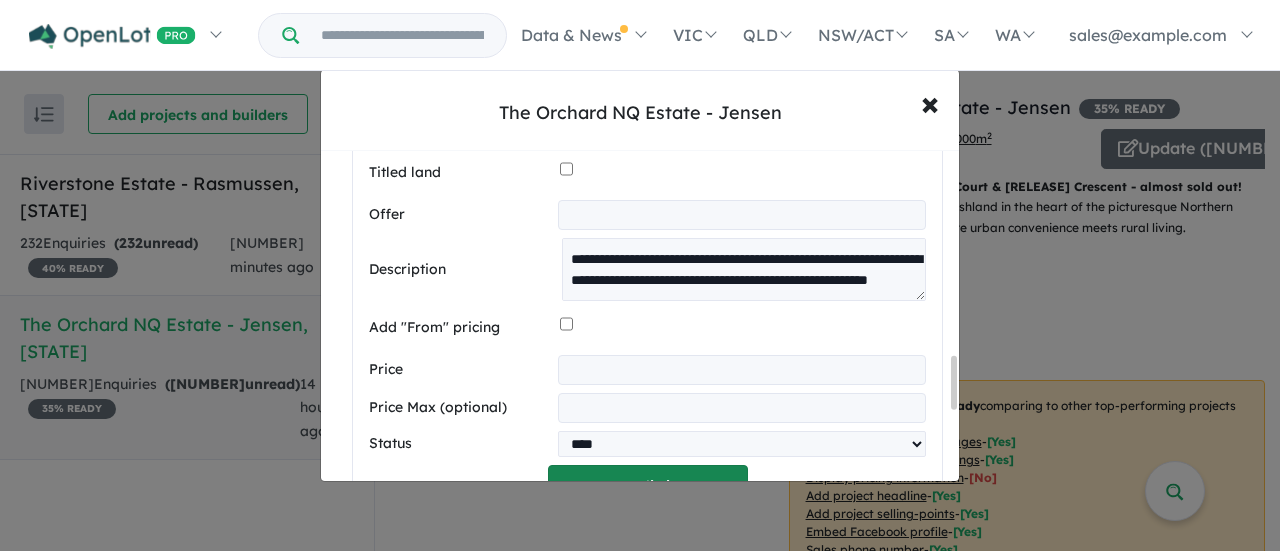 click on "Save listing" at bounding box center (648, 486) 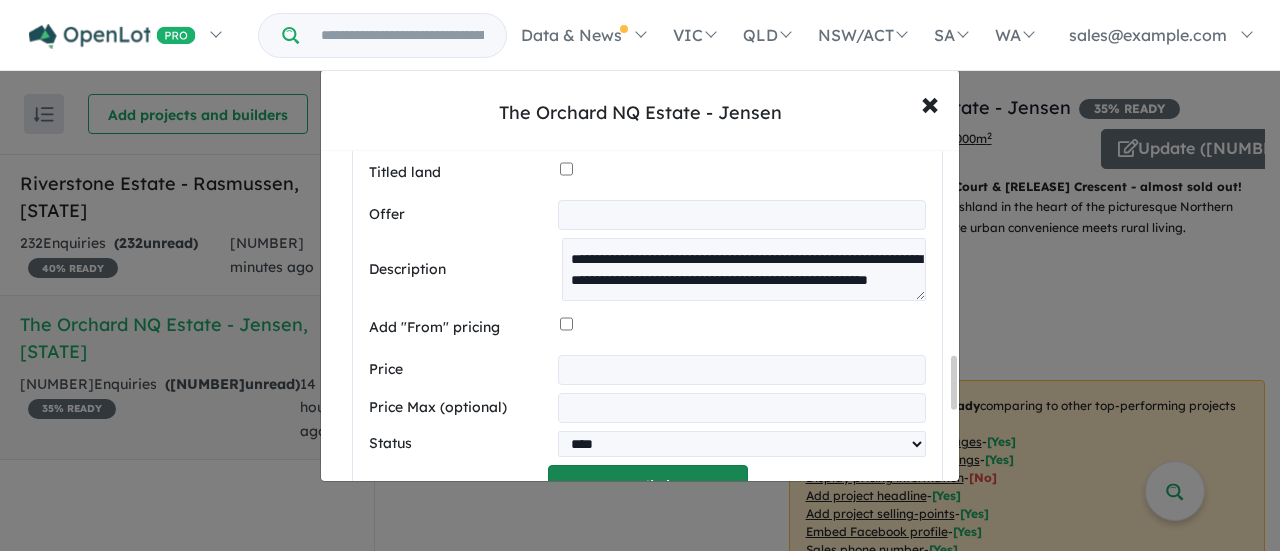 select on "**********" 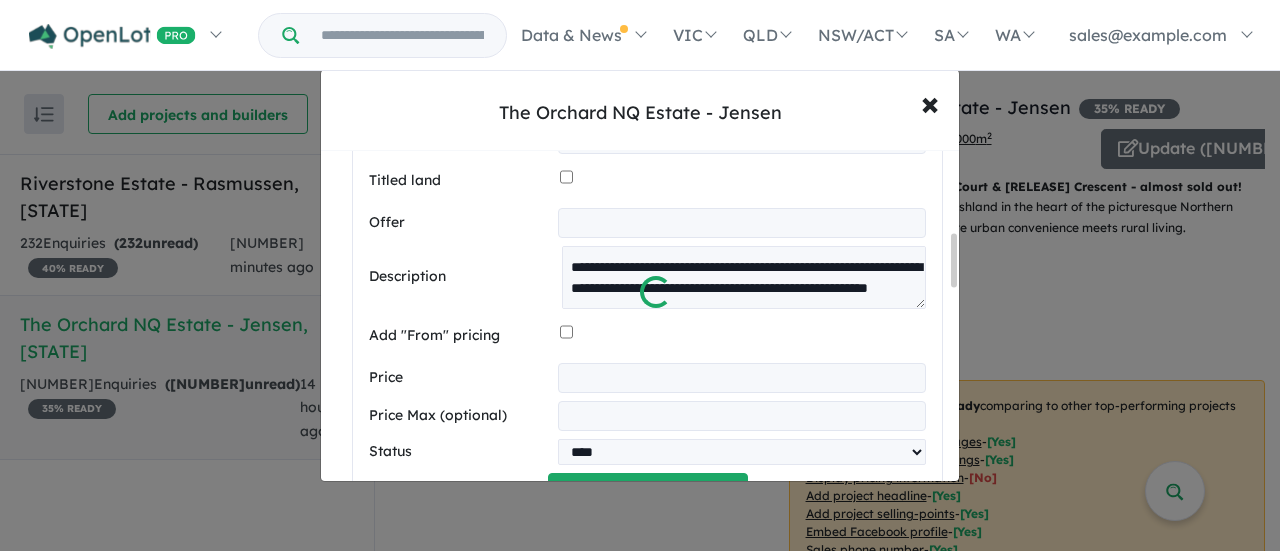 scroll, scrollTop: 518, scrollLeft: 0, axis: vertical 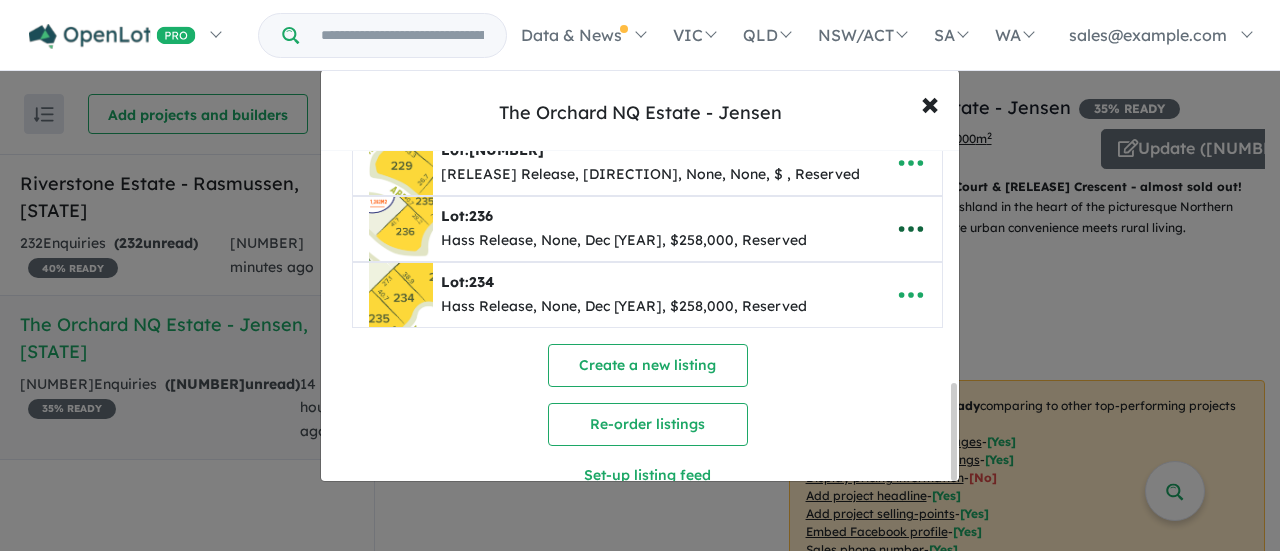 click 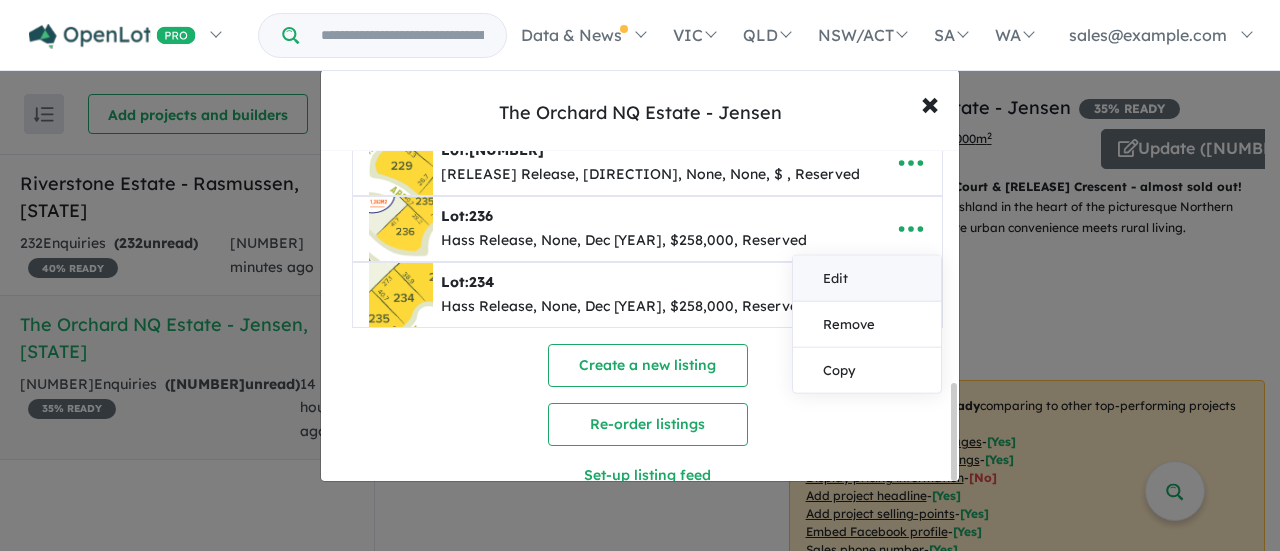 click on "Edit" at bounding box center [867, 279] 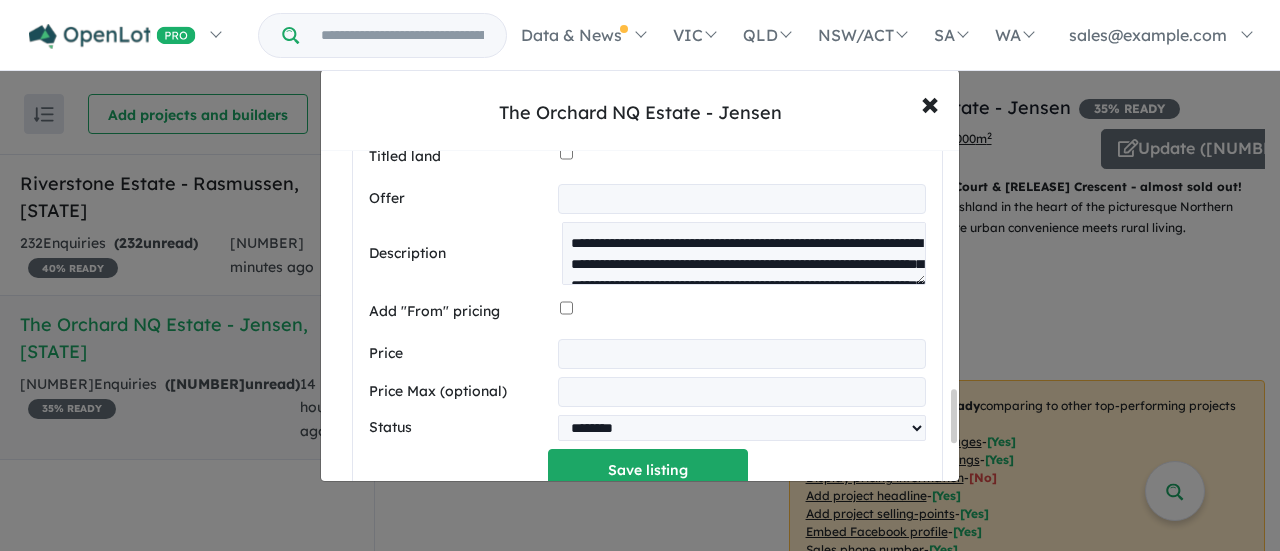 scroll, scrollTop: 1614, scrollLeft: 0, axis: vertical 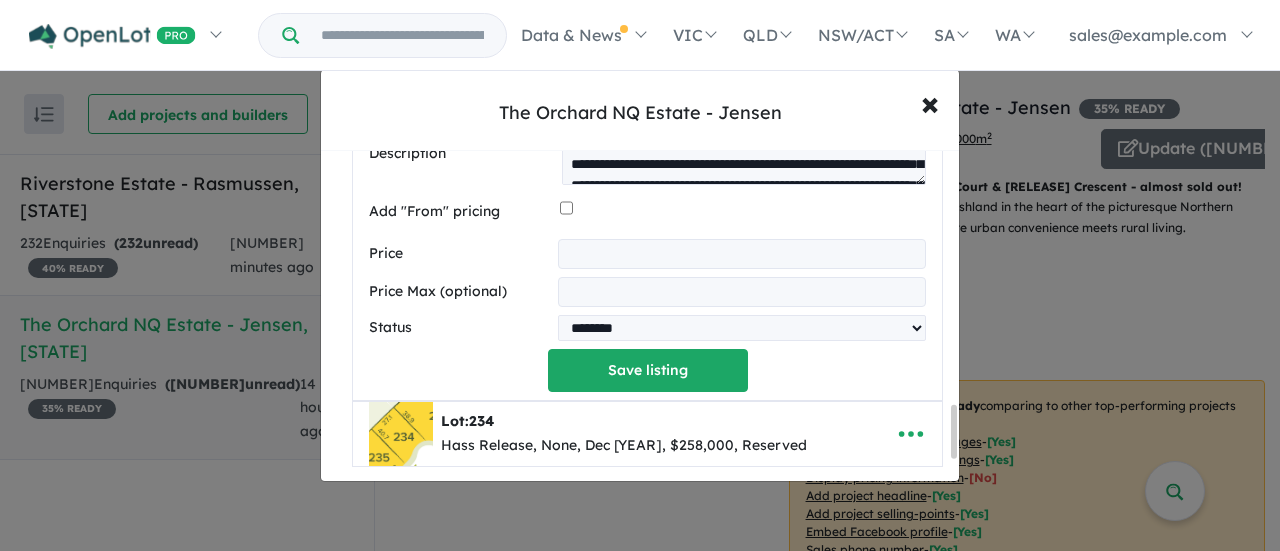 click on "**********" at bounding box center [647, -73] 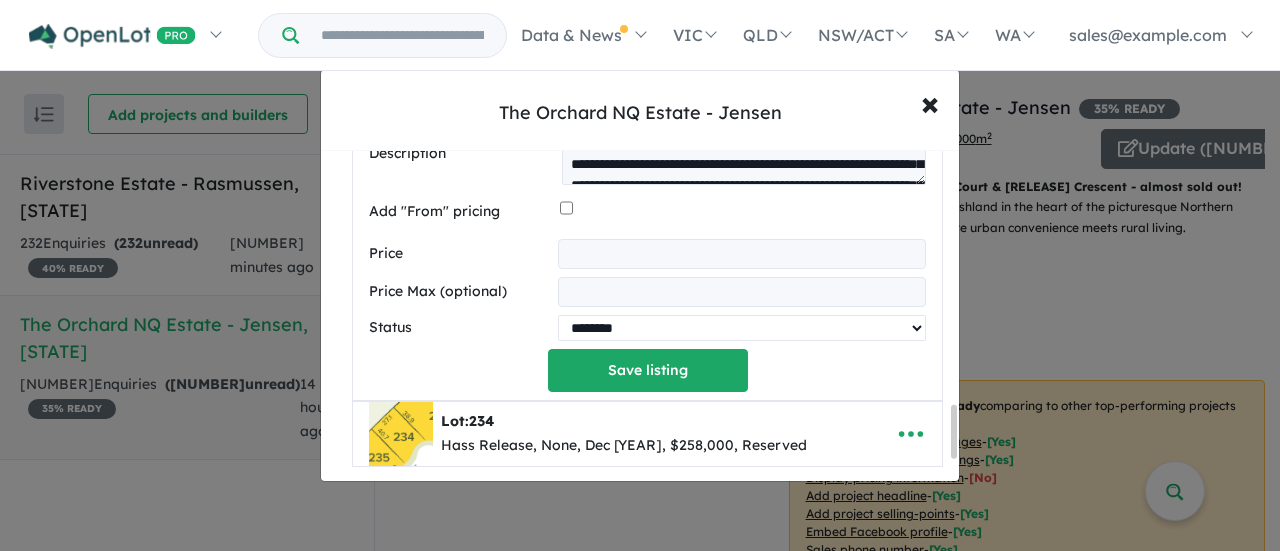 click on "********* ******** **** ******" at bounding box center [742, 328] 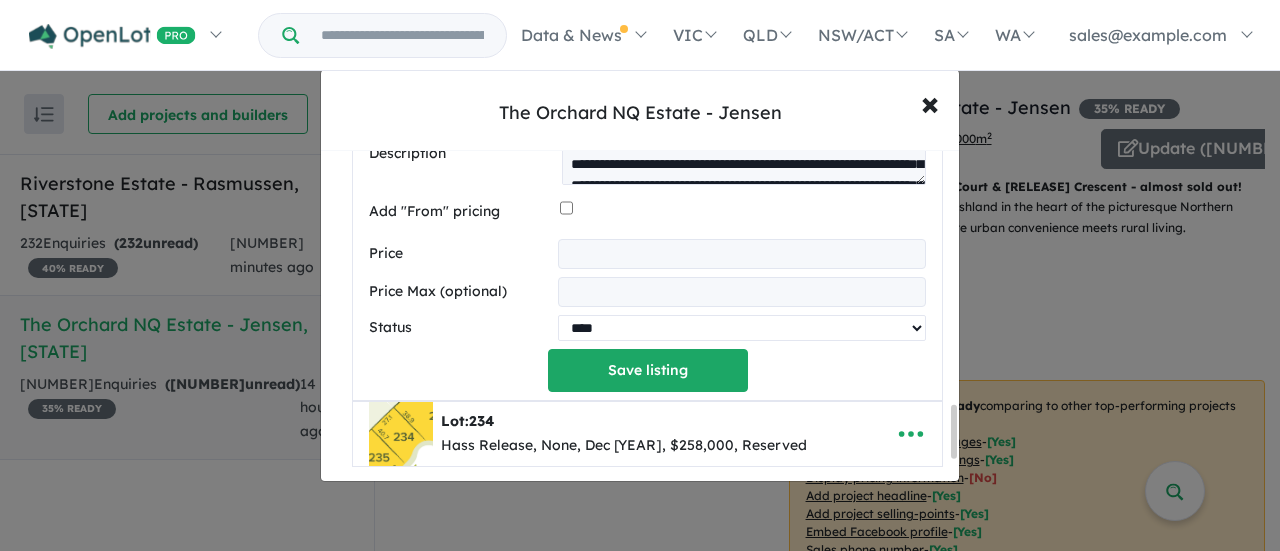 click on "********* ******** **** ******" at bounding box center [742, 328] 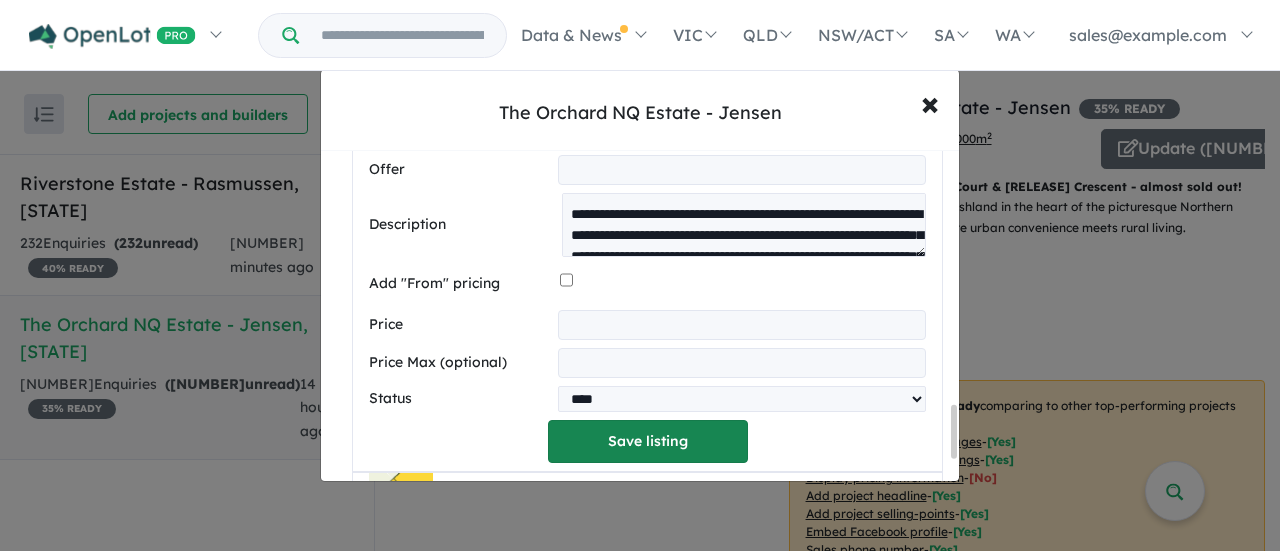 click on "Save listing" at bounding box center (648, 441) 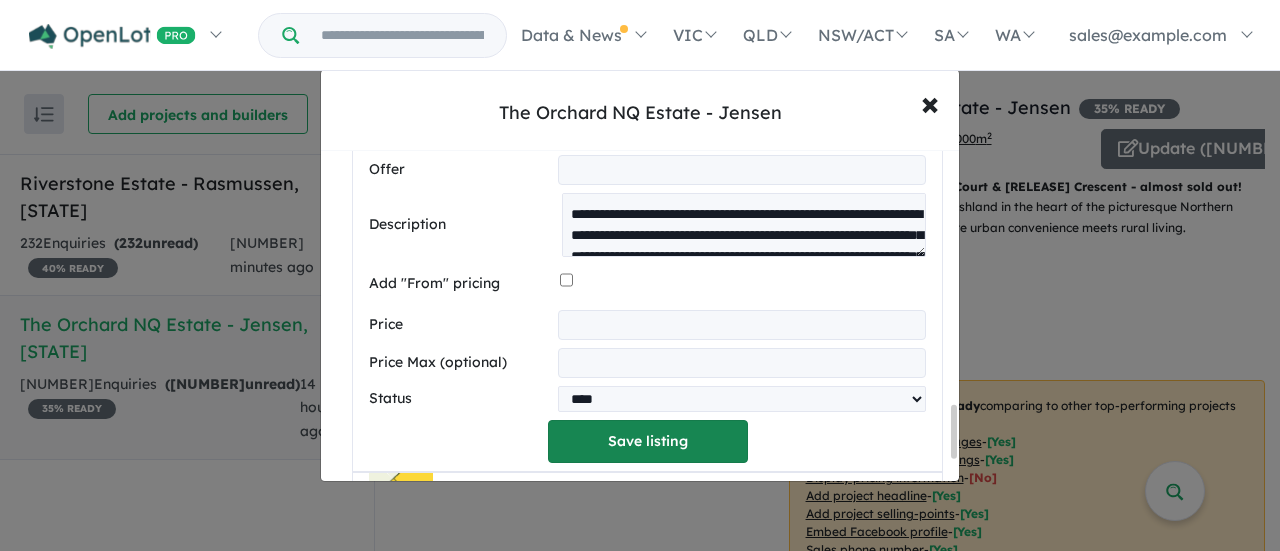 scroll, scrollTop: 714, scrollLeft: 0, axis: vertical 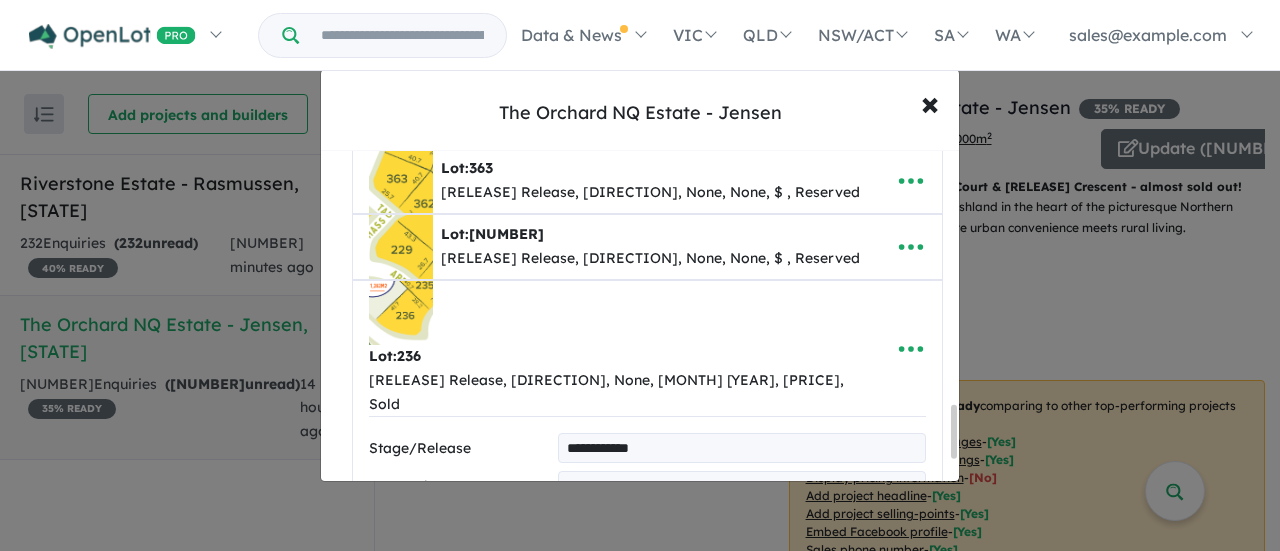 select on "****" 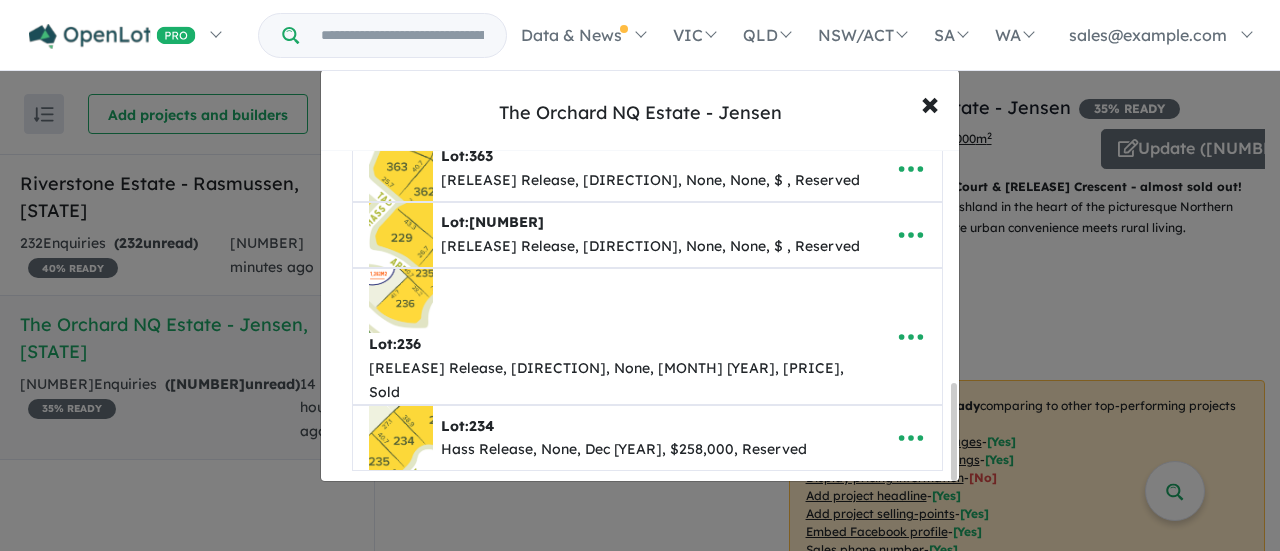 scroll, scrollTop: 798, scrollLeft: 0, axis: vertical 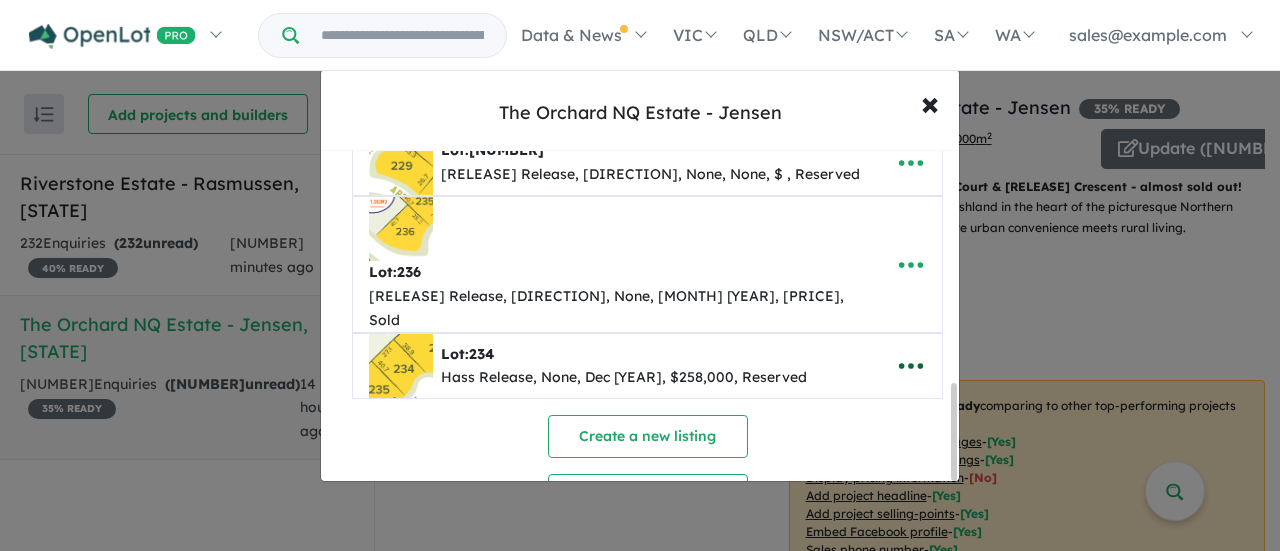 click 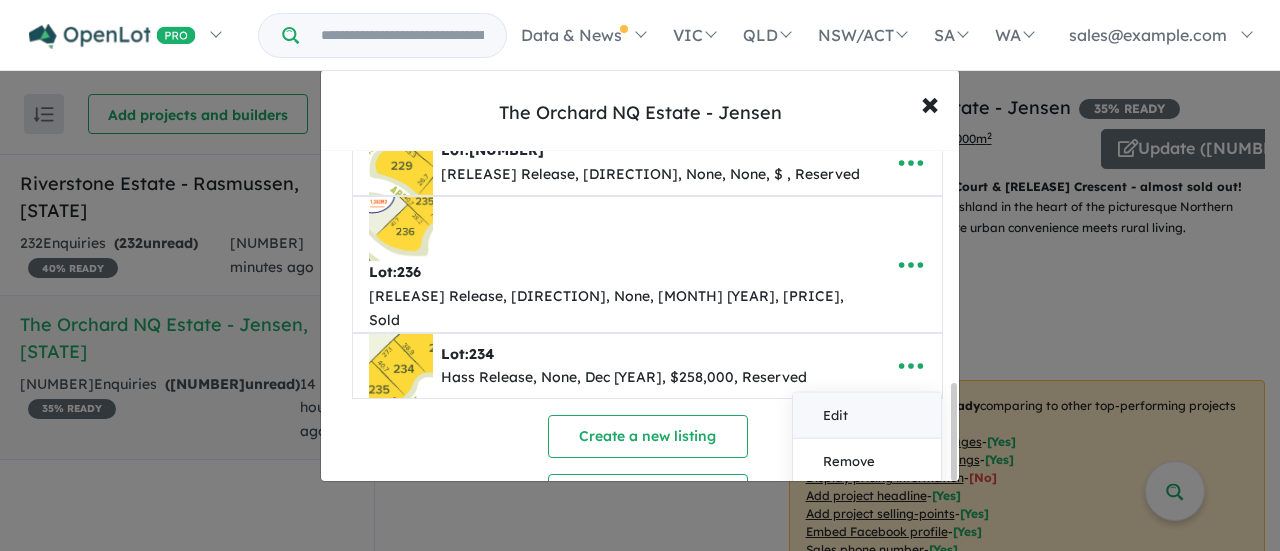 click on "Edit" at bounding box center [867, 416] 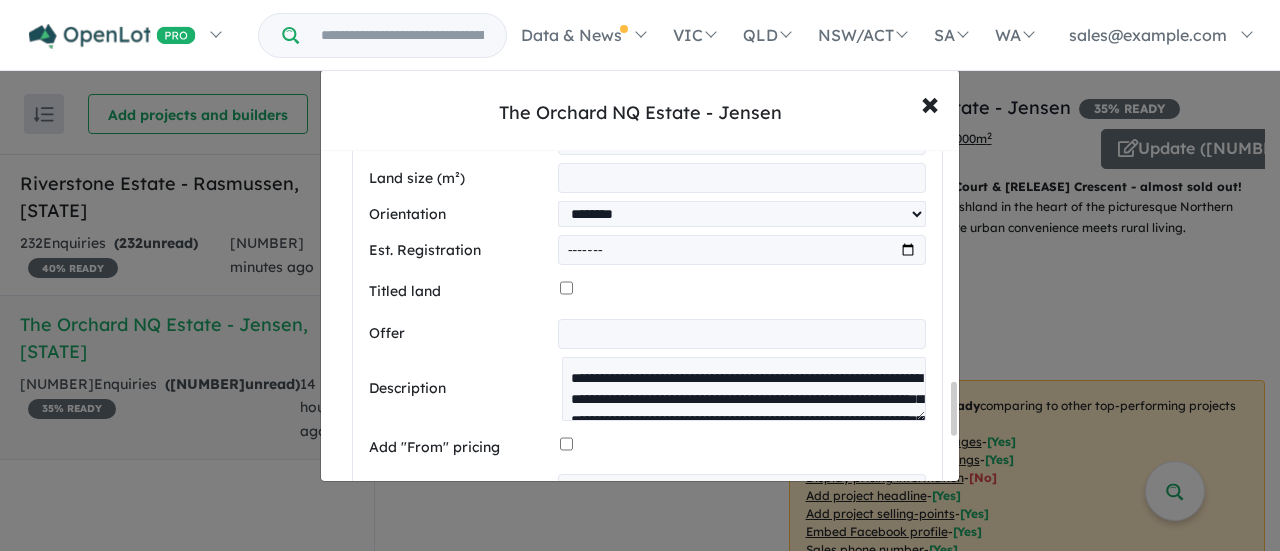 scroll, scrollTop: 1756, scrollLeft: 0, axis: vertical 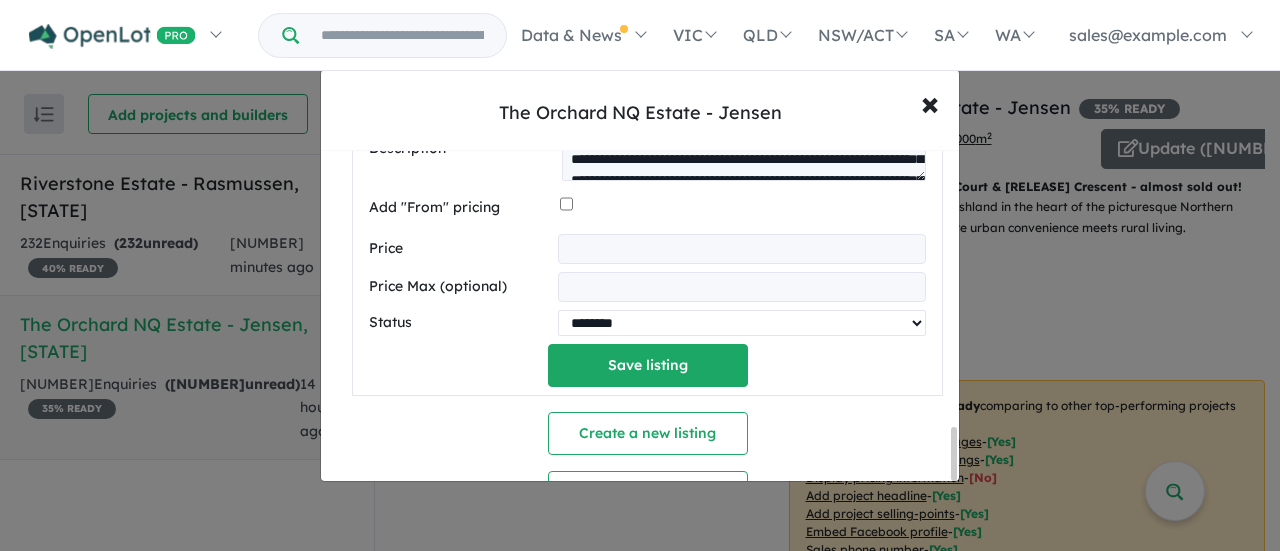 click on "********* ******** **** ******" at bounding box center (742, 323) 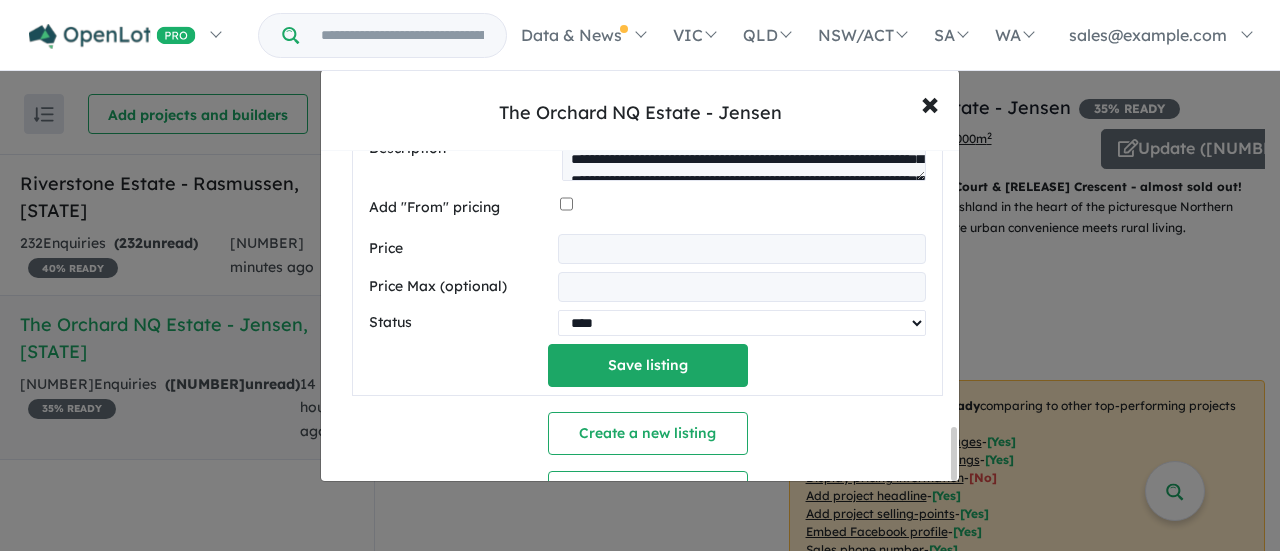 click on "********* ******** **** ******" at bounding box center [742, 323] 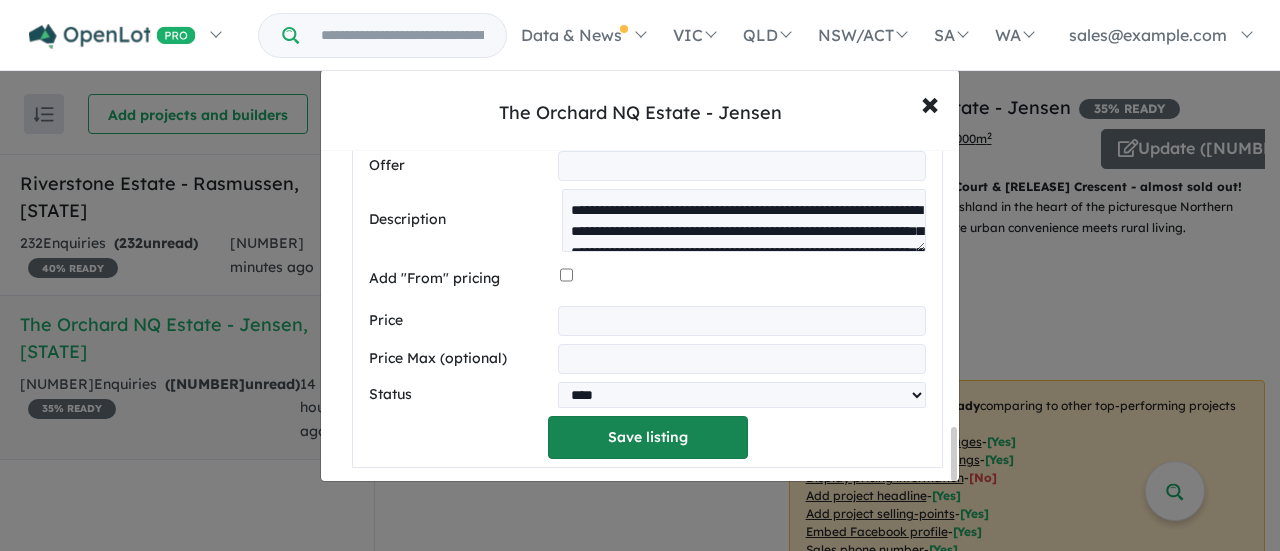 click on "Save listing" at bounding box center [648, 437] 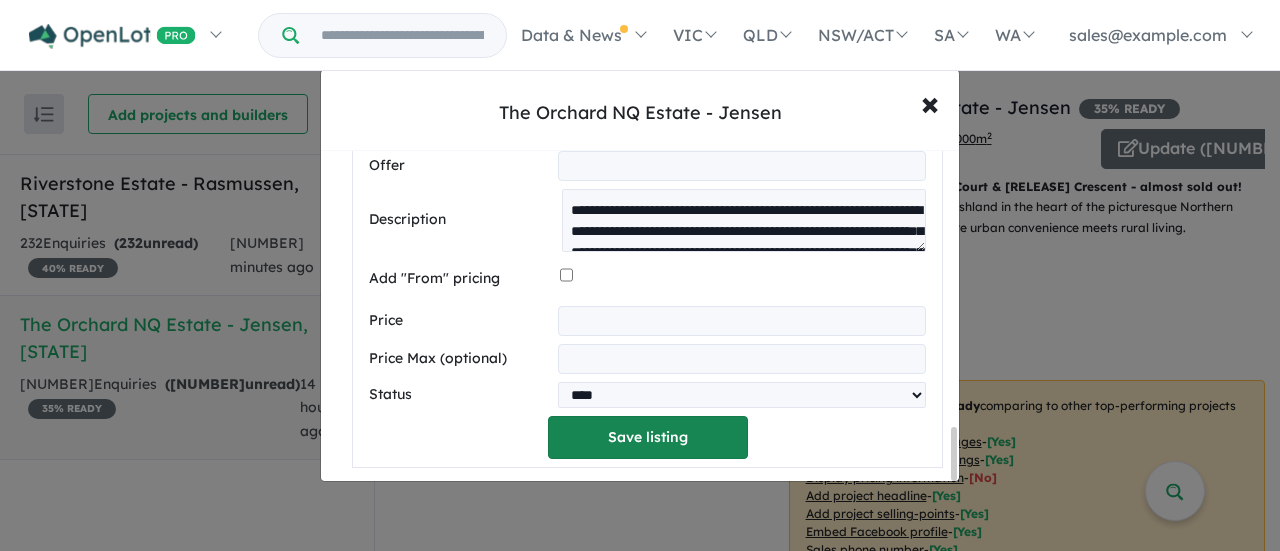 select on "****" 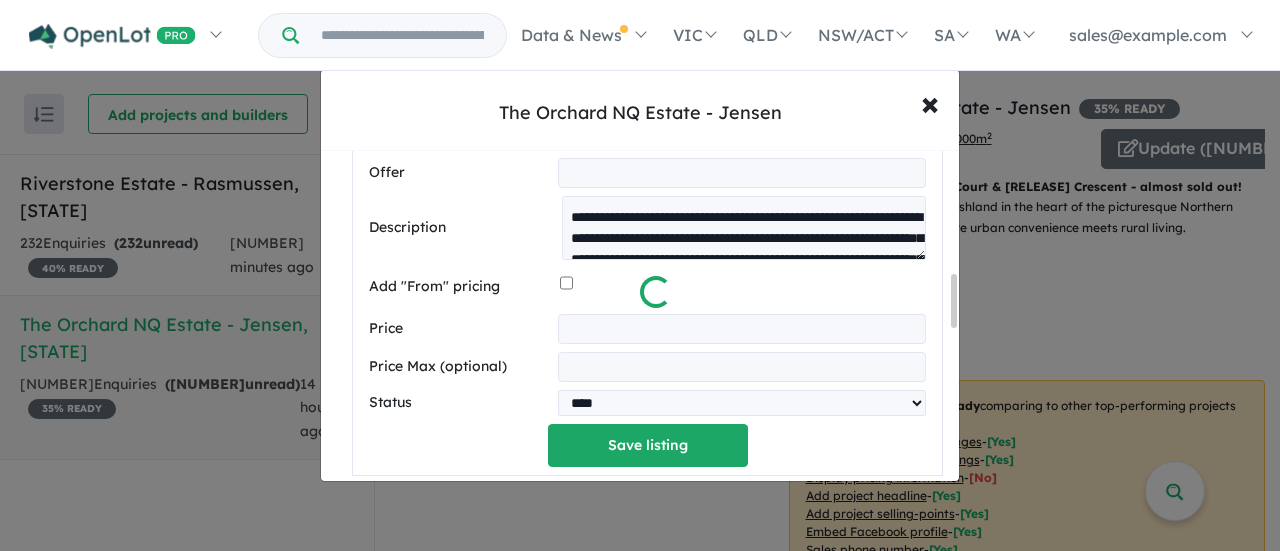 scroll, scrollTop: 779, scrollLeft: 0, axis: vertical 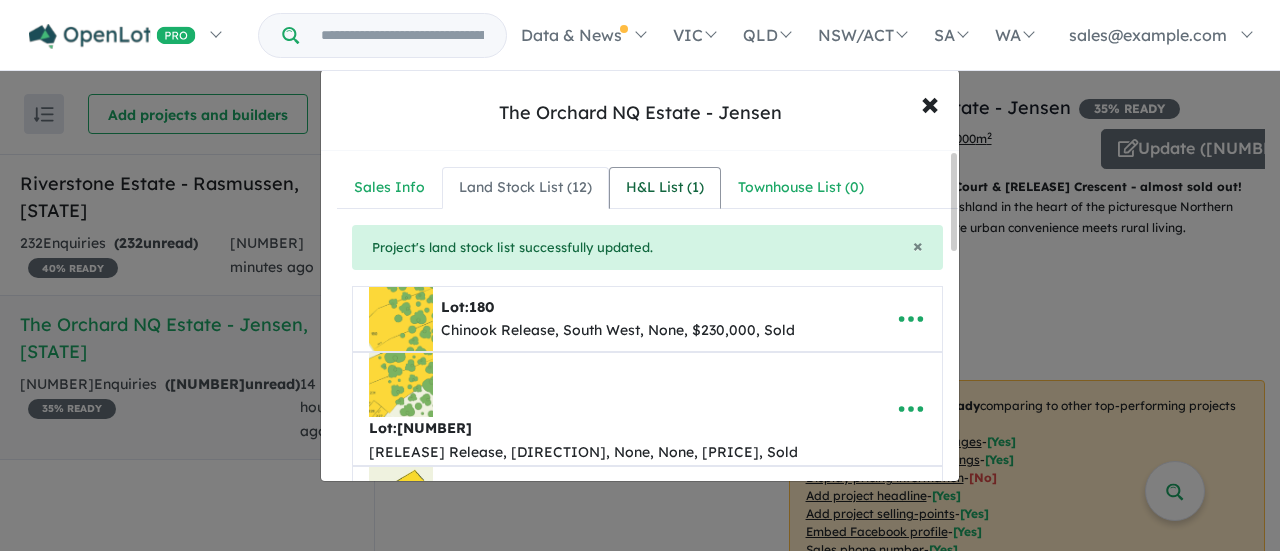 click on "H&L List ( [NUMBER] )" at bounding box center [665, 188] 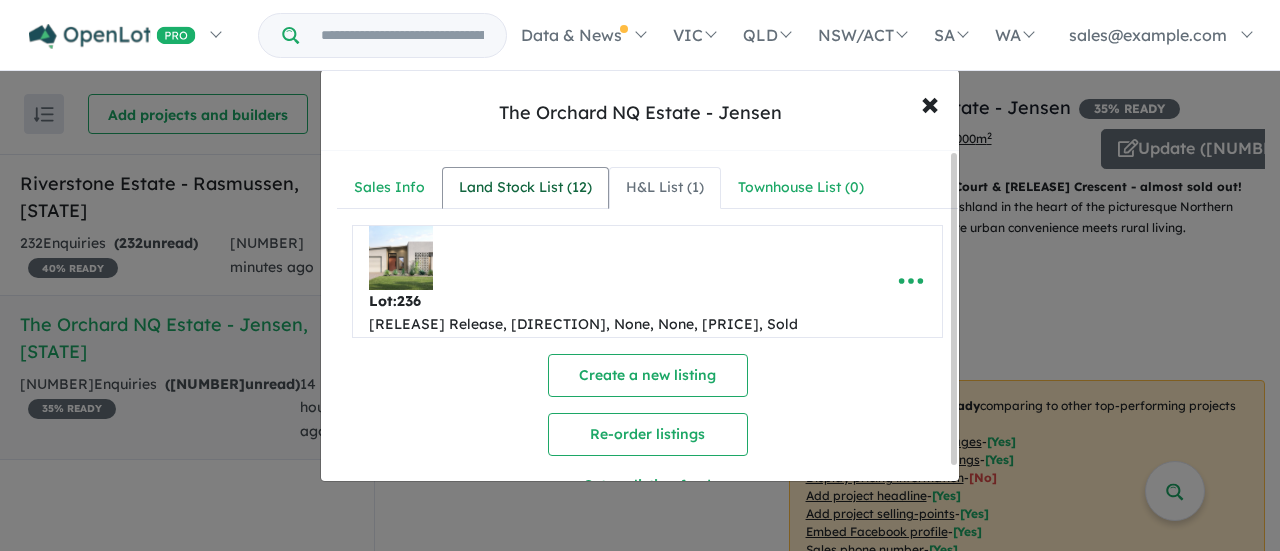 click on "Land Stock List ( [NUMBER] )" at bounding box center (525, 188) 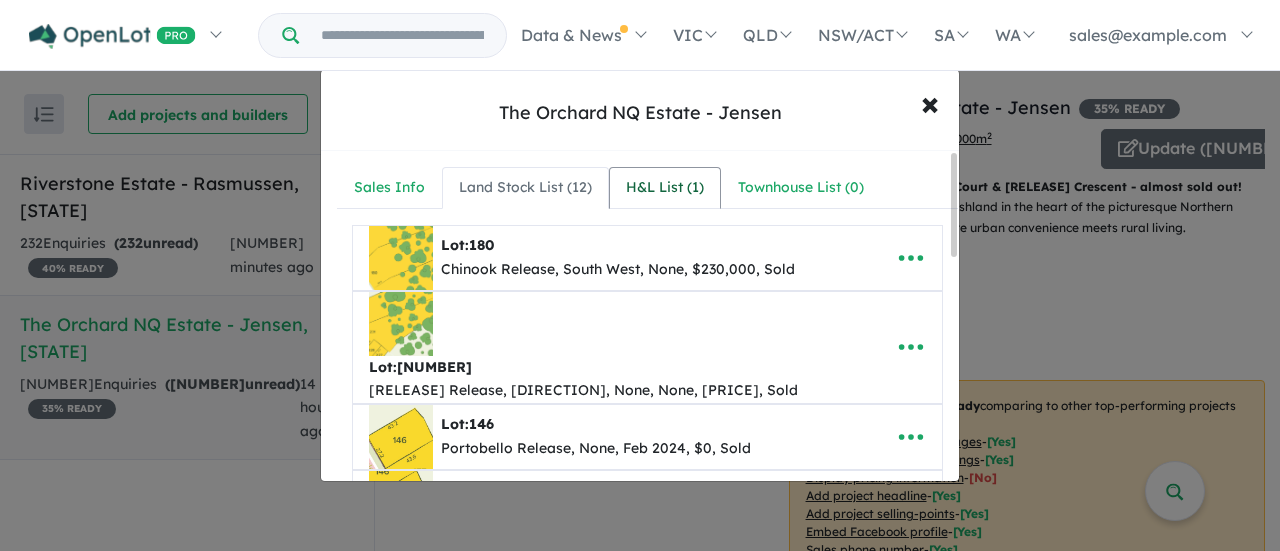 click on "H&L List ( [NUMBER] )" at bounding box center [665, 188] 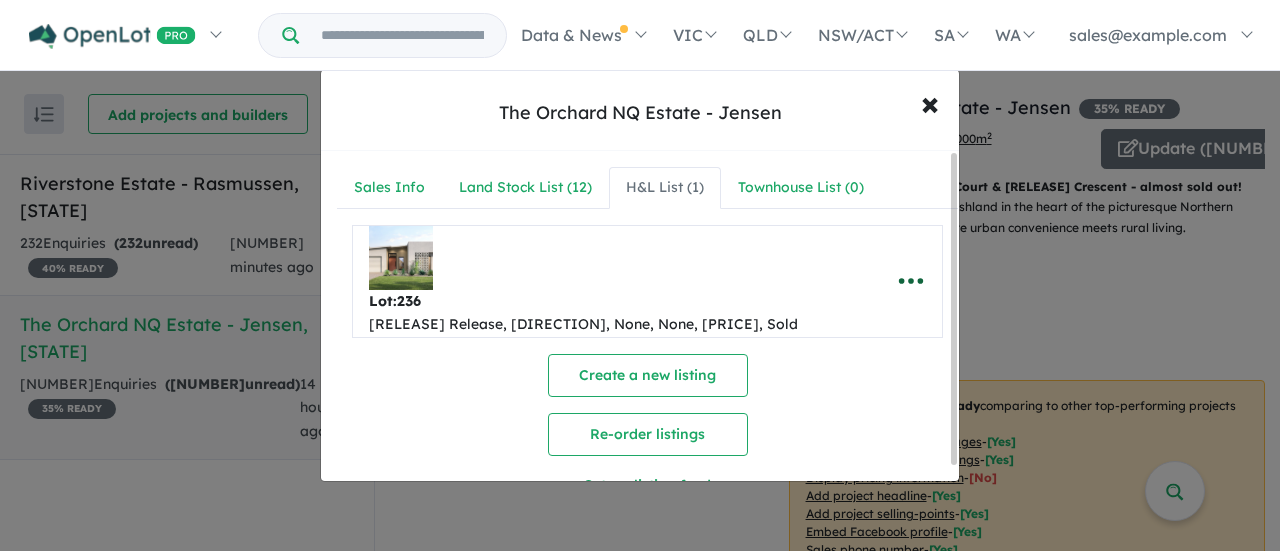 click 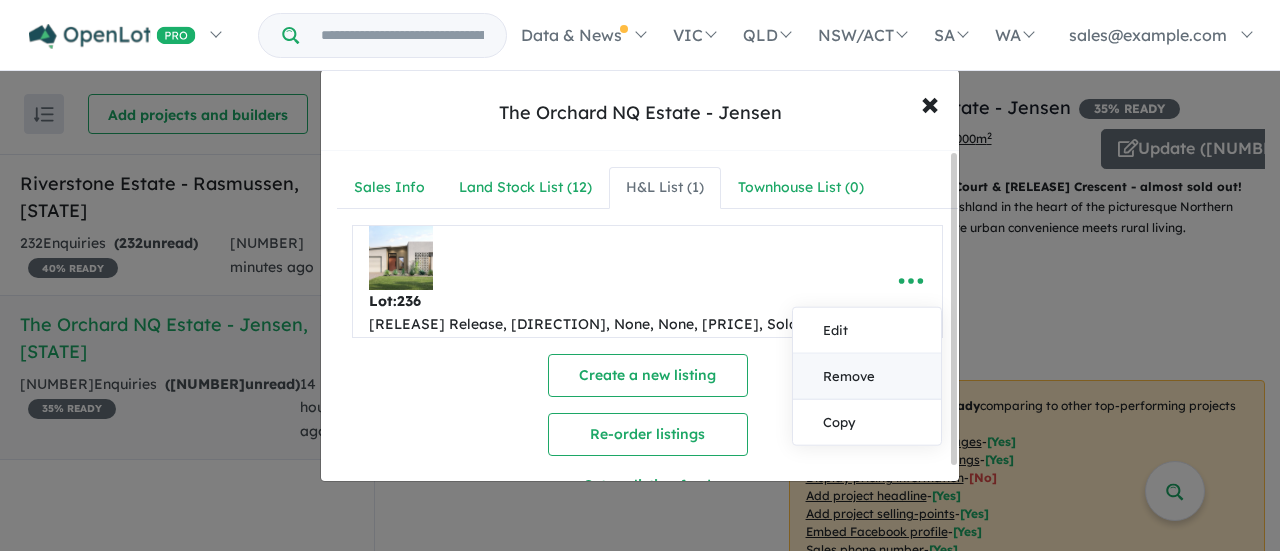 click on "Remove" at bounding box center [867, 377] 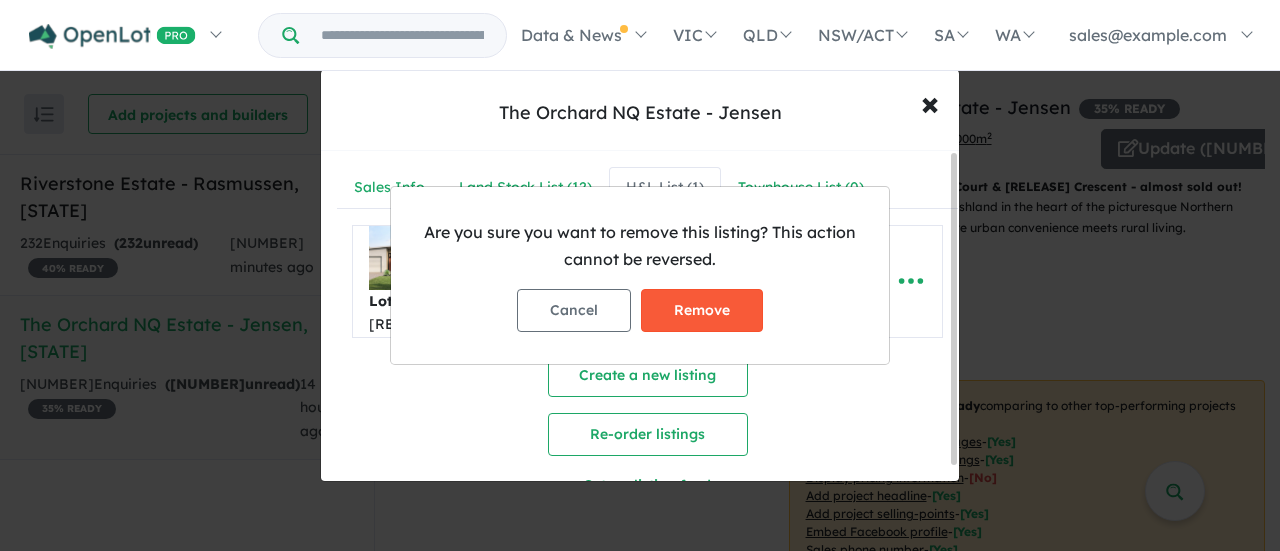click on "Remove" at bounding box center (702, 310) 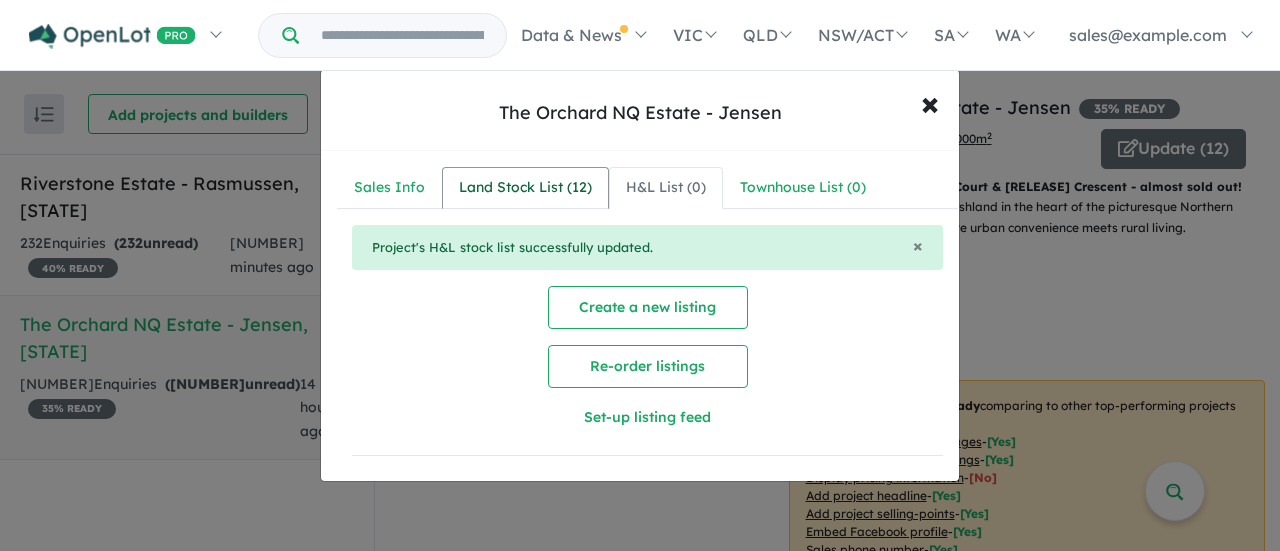 click on "Land Stock List ( [NUMBER] )" at bounding box center [525, 188] 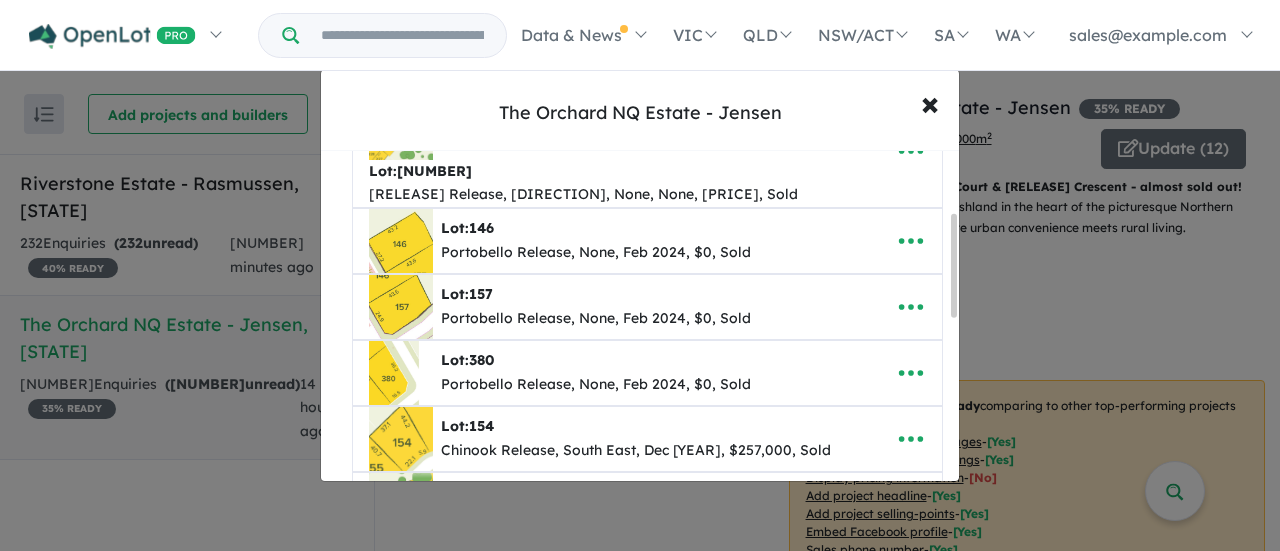 scroll, scrollTop: 200, scrollLeft: 0, axis: vertical 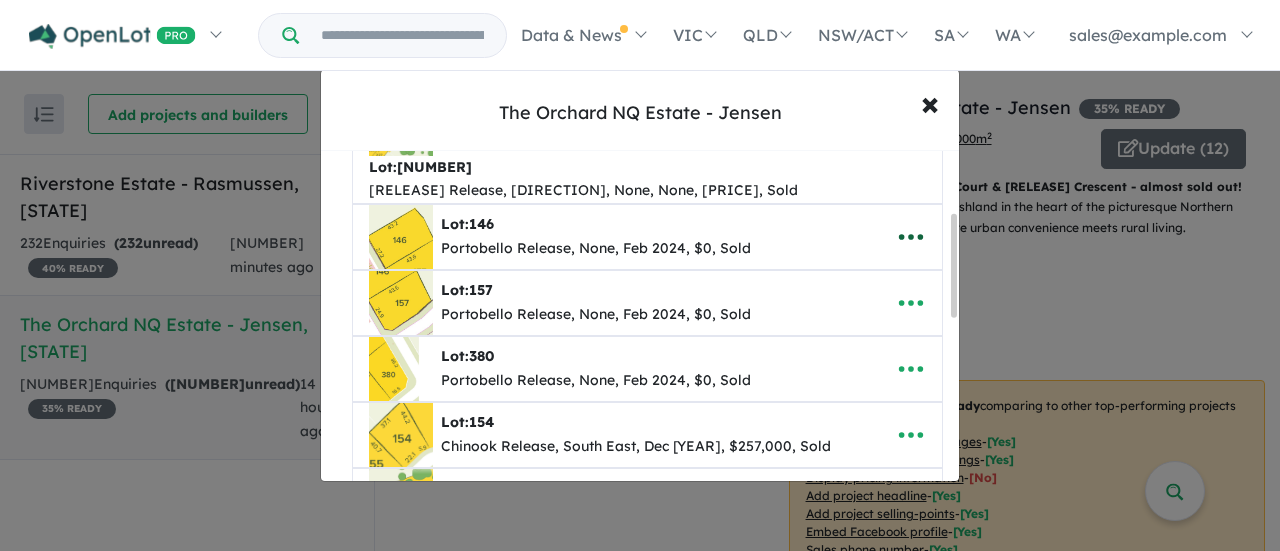 click 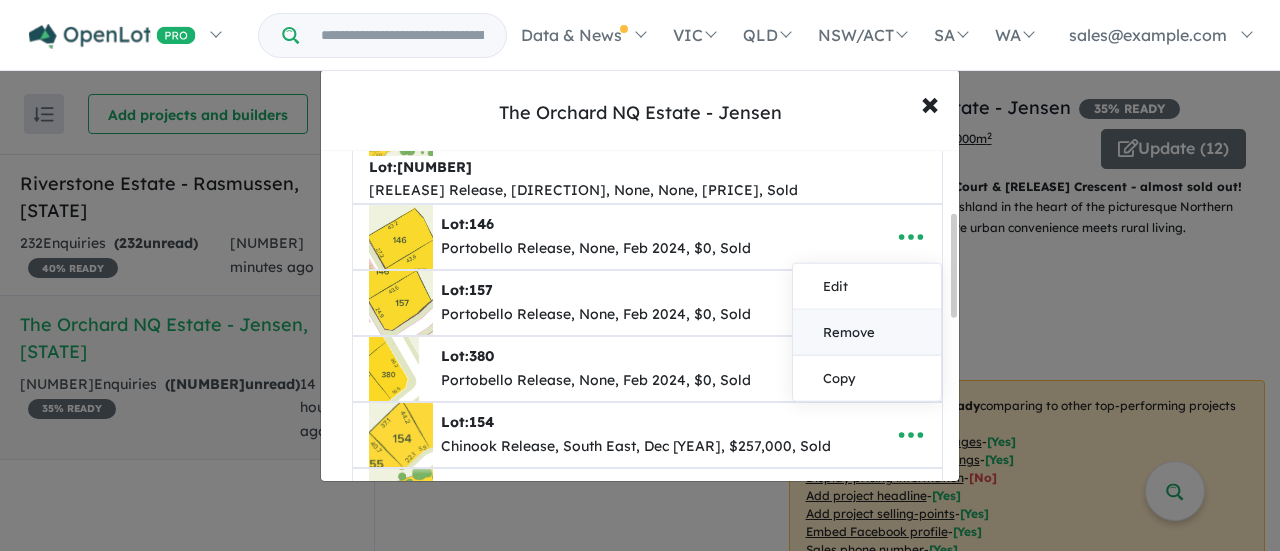 click on "Remove" at bounding box center (867, 333) 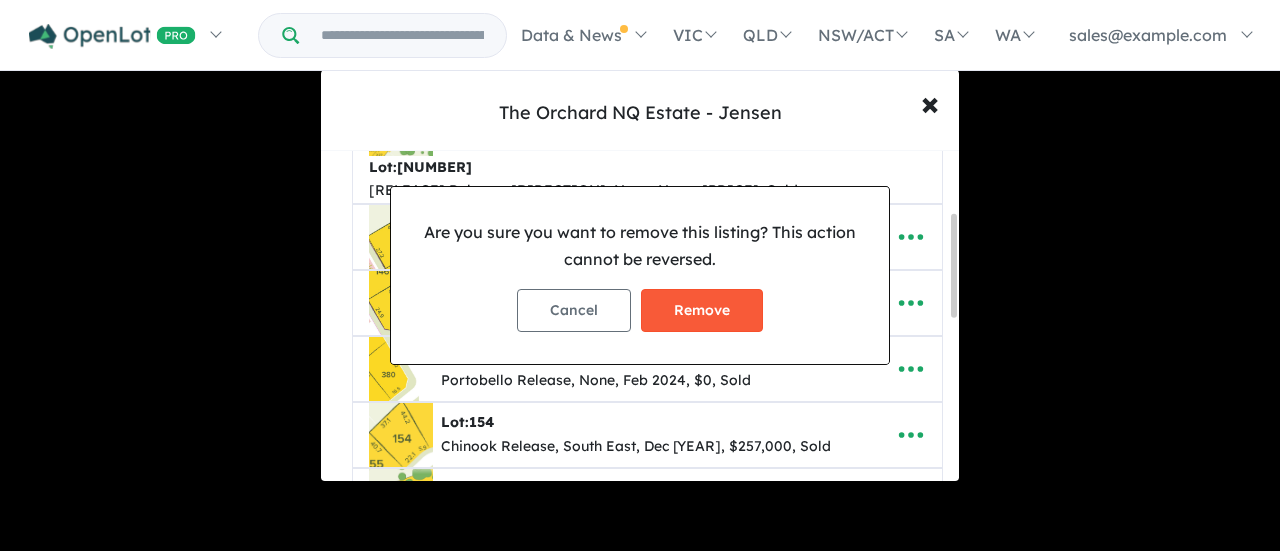 click on "Remove" at bounding box center (702, 310) 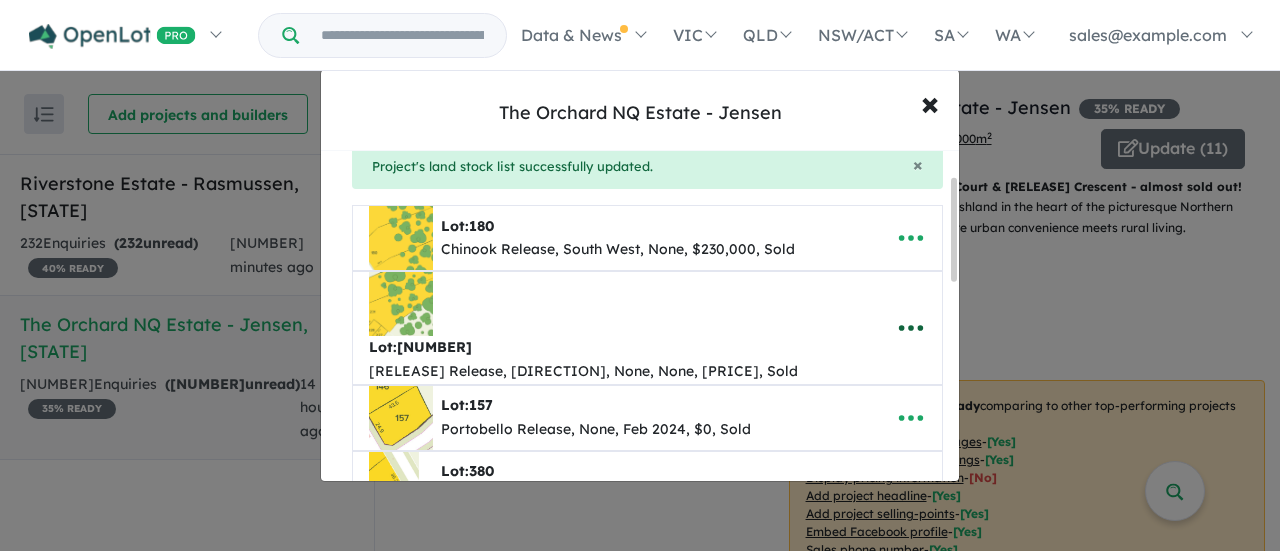 scroll, scrollTop: 100, scrollLeft: 0, axis: vertical 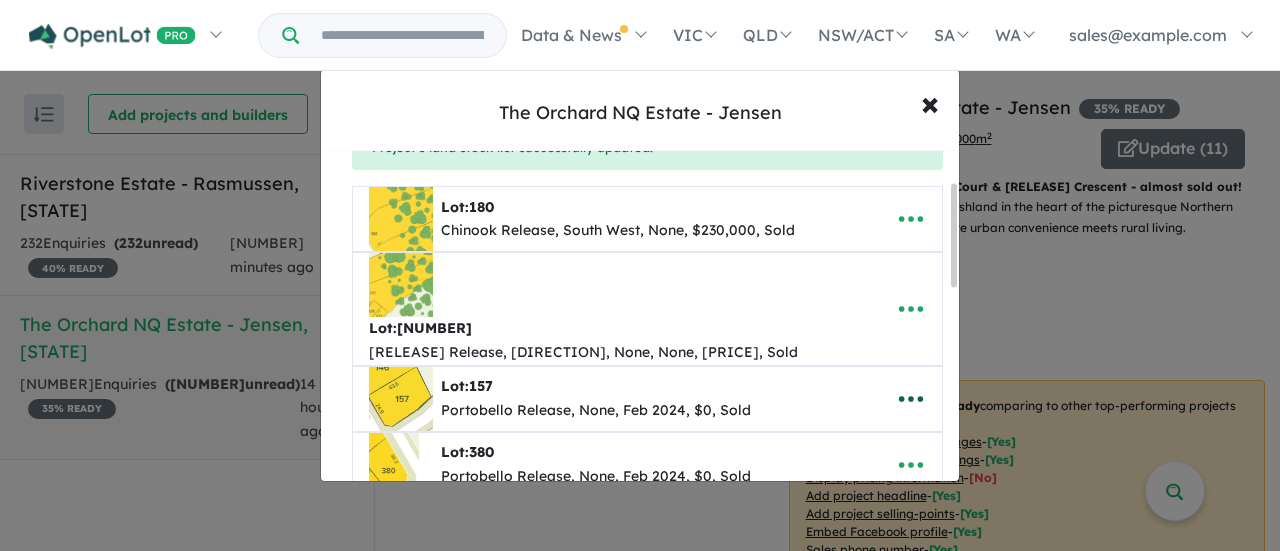 click 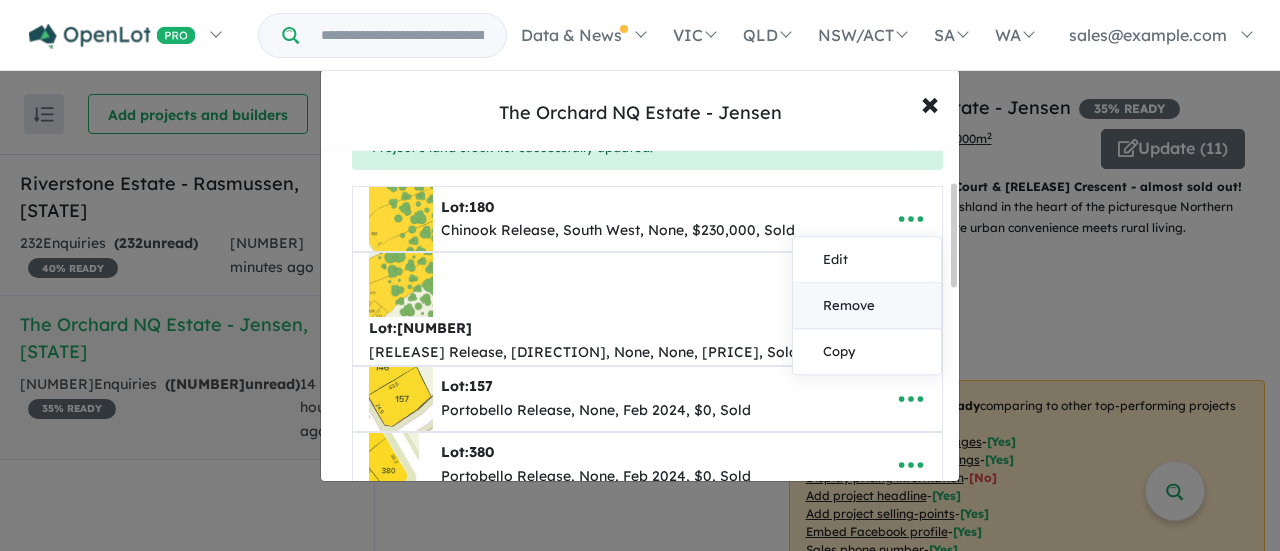 click on "Remove" at bounding box center (867, 306) 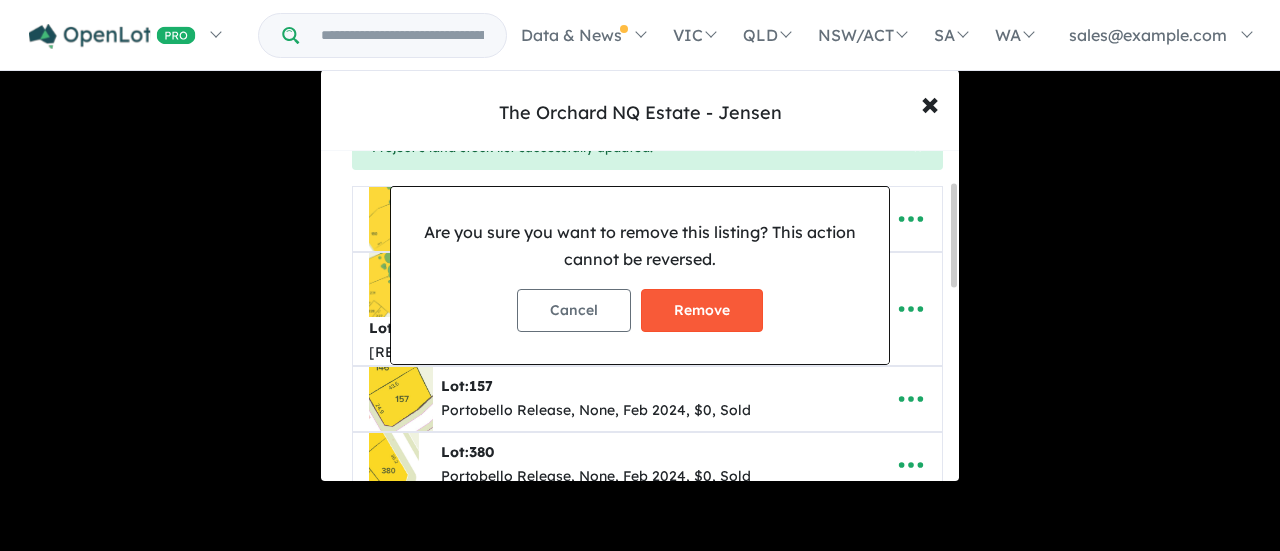 click on "Remove" at bounding box center (702, 310) 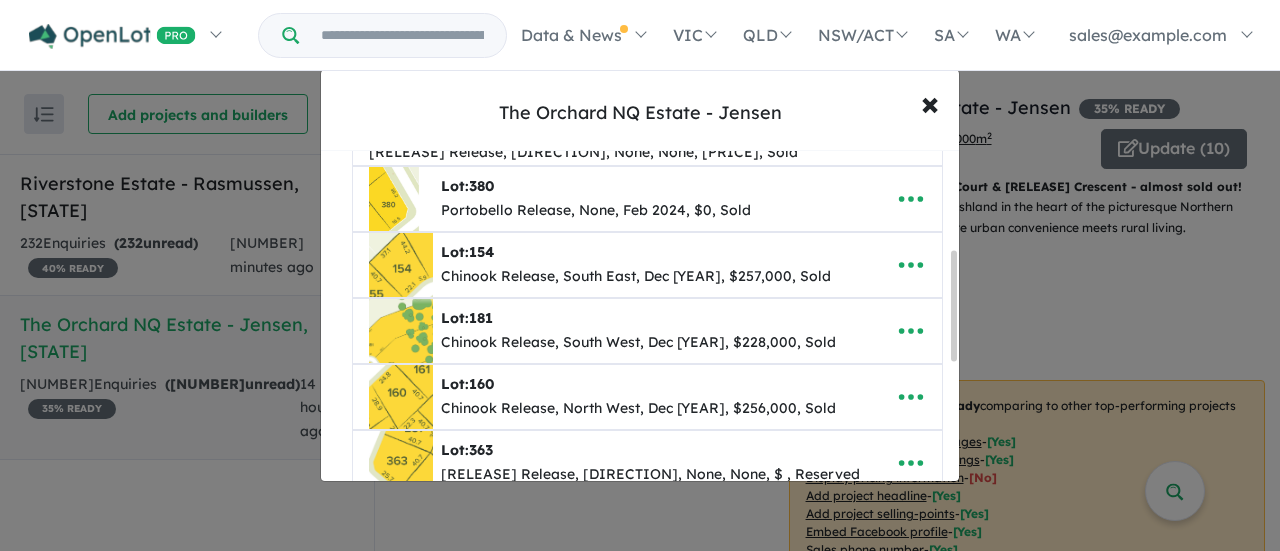 scroll, scrollTop: 200, scrollLeft: 0, axis: vertical 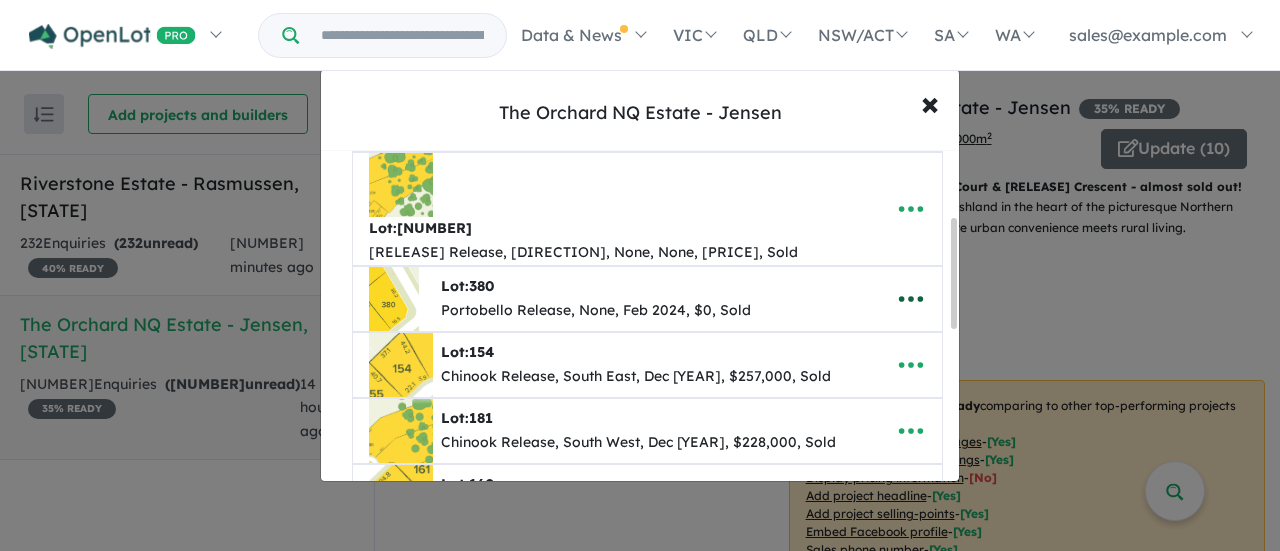 click 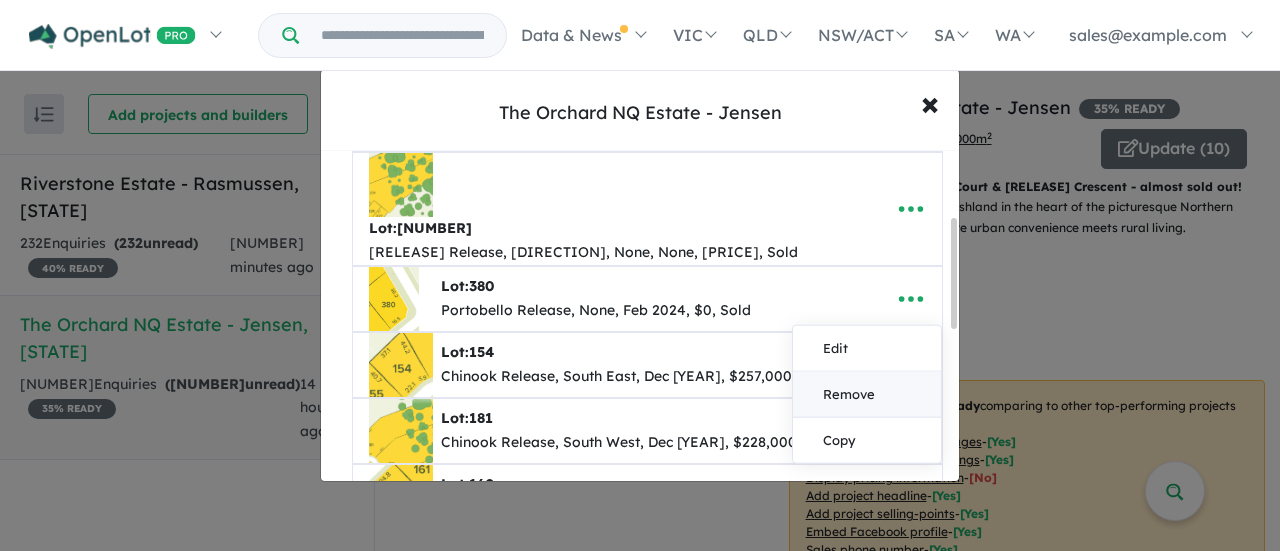click on "Remove" at bounding box center (867, 395) 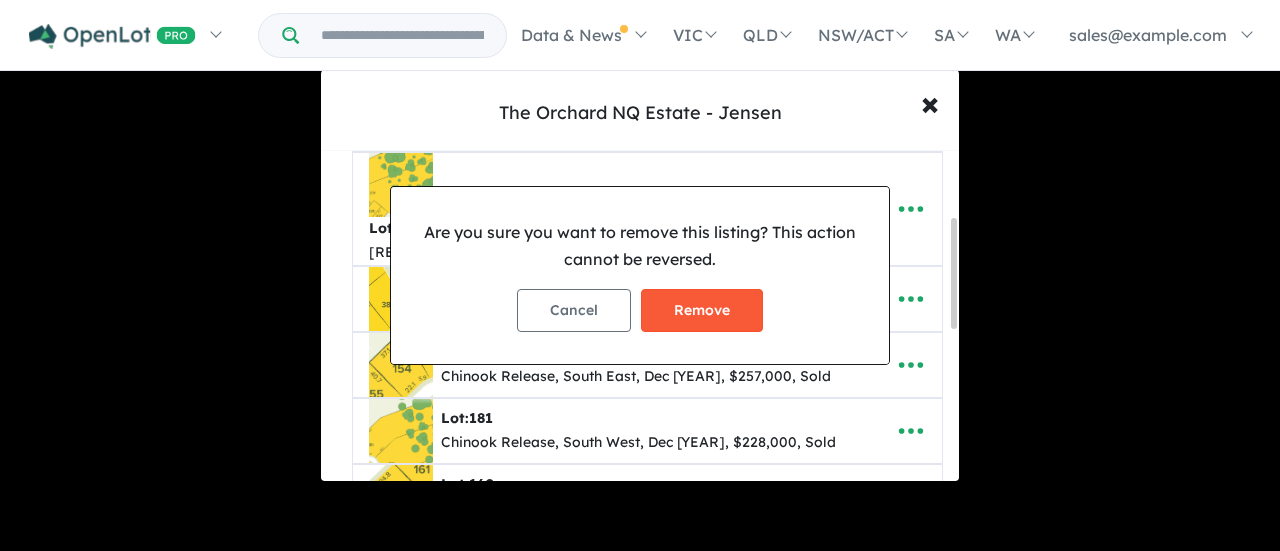 click on "Remove" at bounding box center (702, 310) 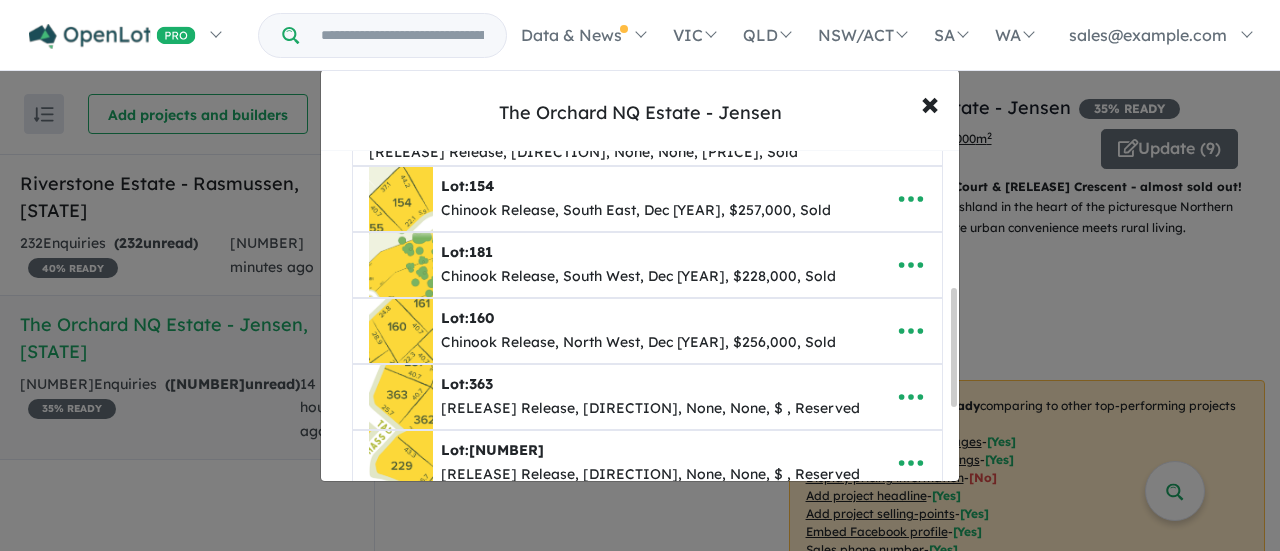 scroll, scrollTop: 600, scrollLeft: 0, axis: vertical 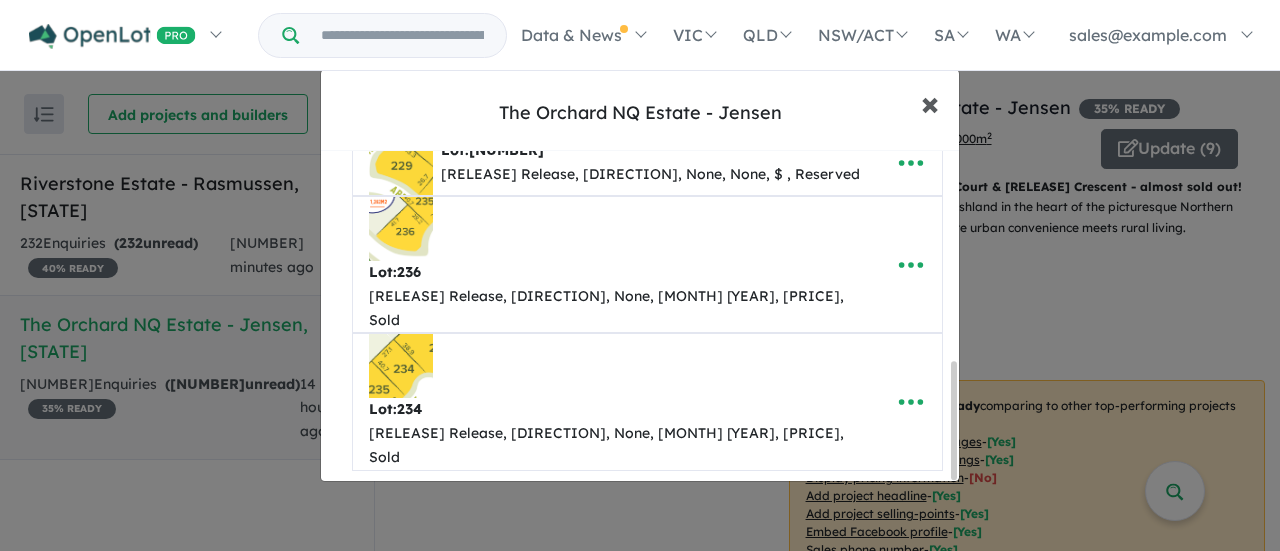 click on "× Close" at bounding box center [930, 103] 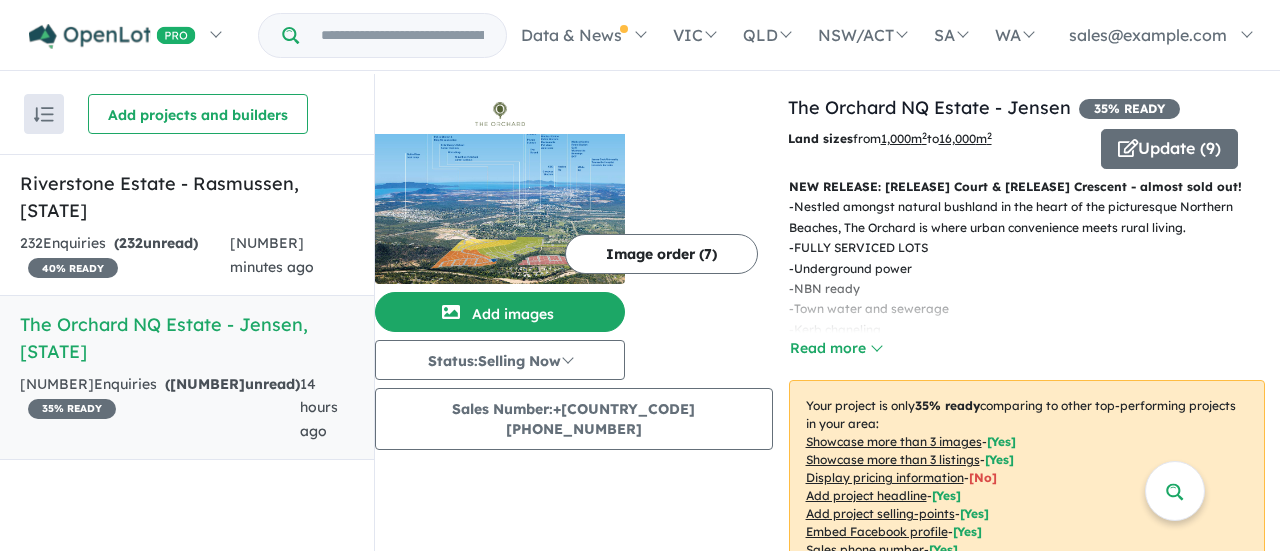 scroll, scrollTop: 0, scrollLeft: 0, axis: both 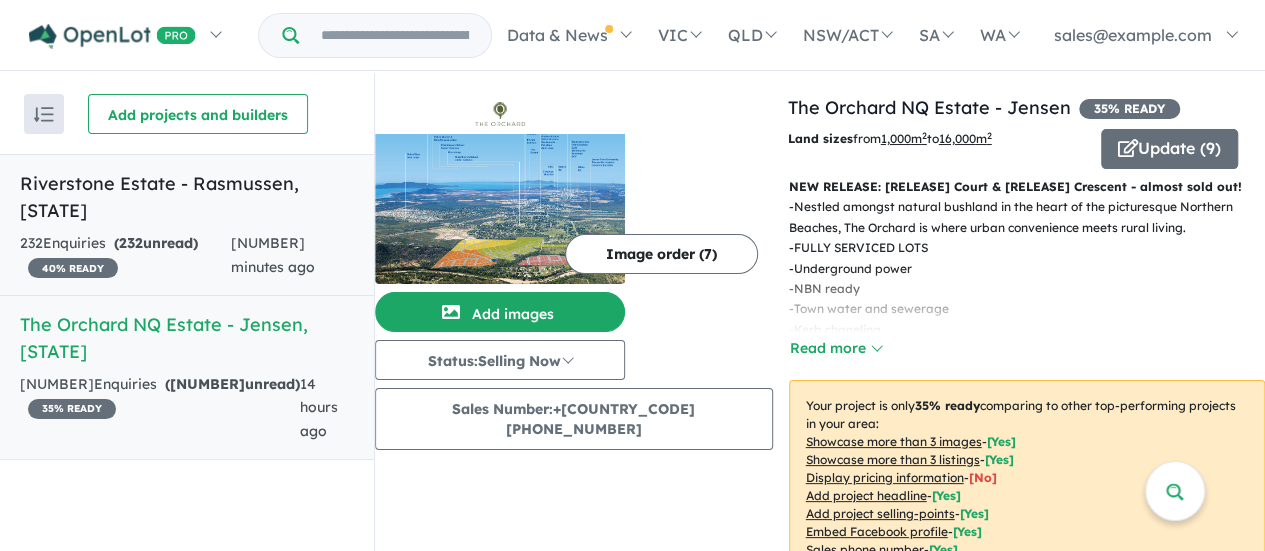 click on "( [NUMBER] unread)" at bounding box center [156, 243] 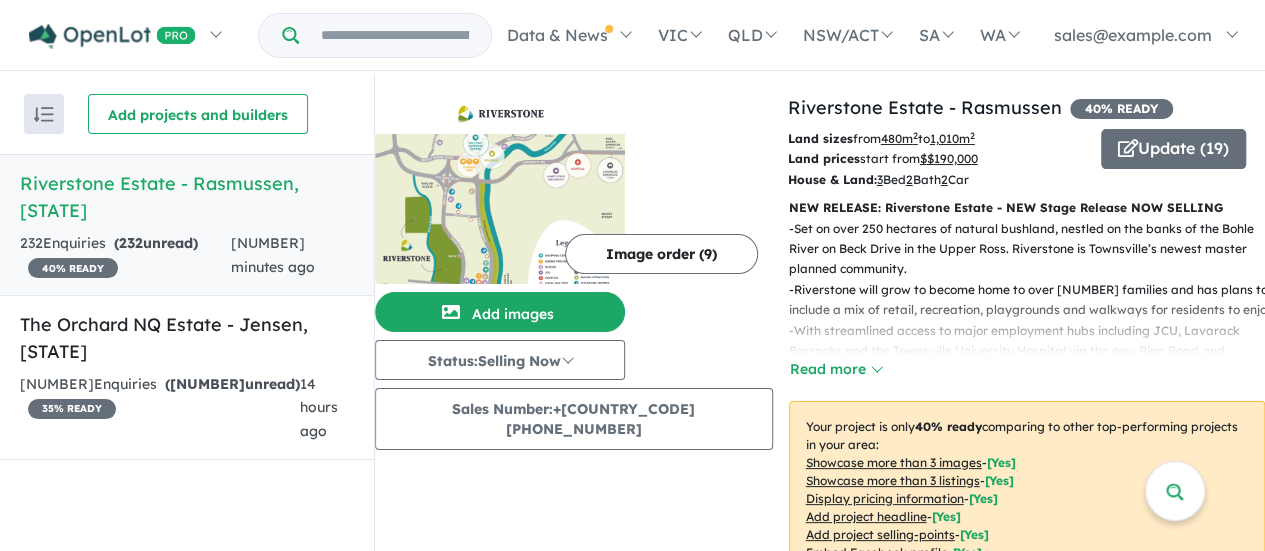 click on "Update ( [NUMBER] )" at bounding box center (1183, 159) 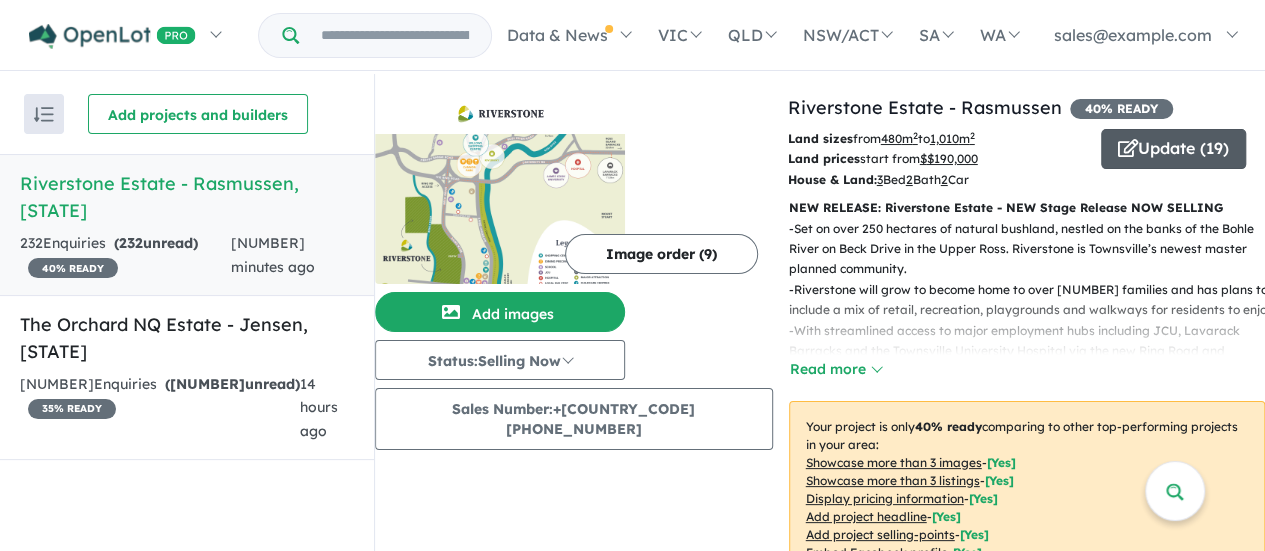 click on "Update ( [NUMBER] )" at bounding box center (1173, 149) 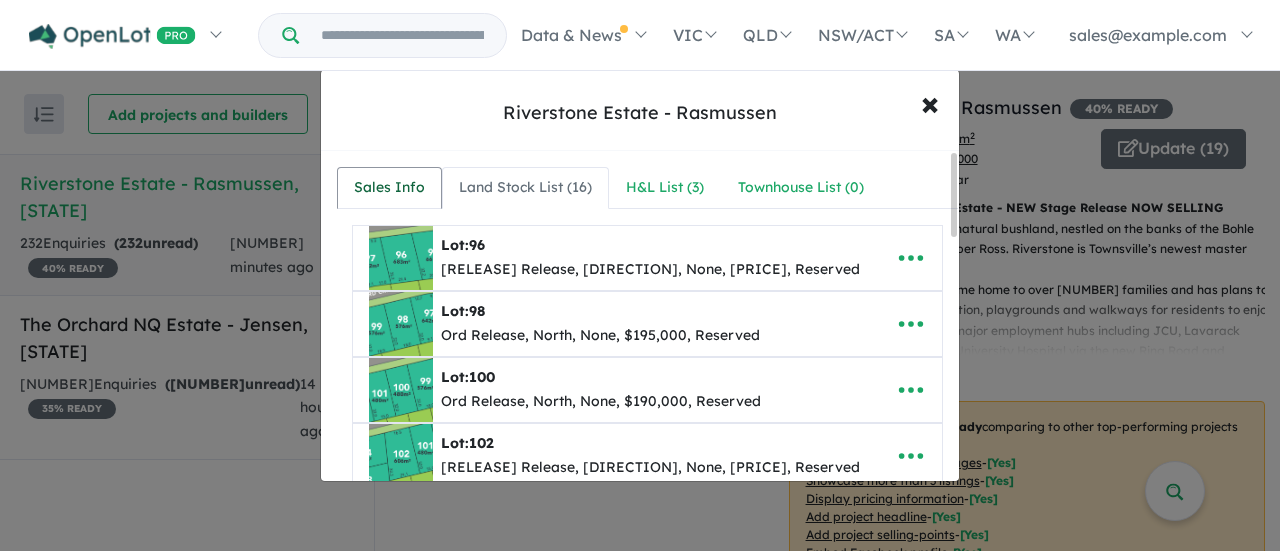 click on "Sales Info" at bounding box center (389, 188) 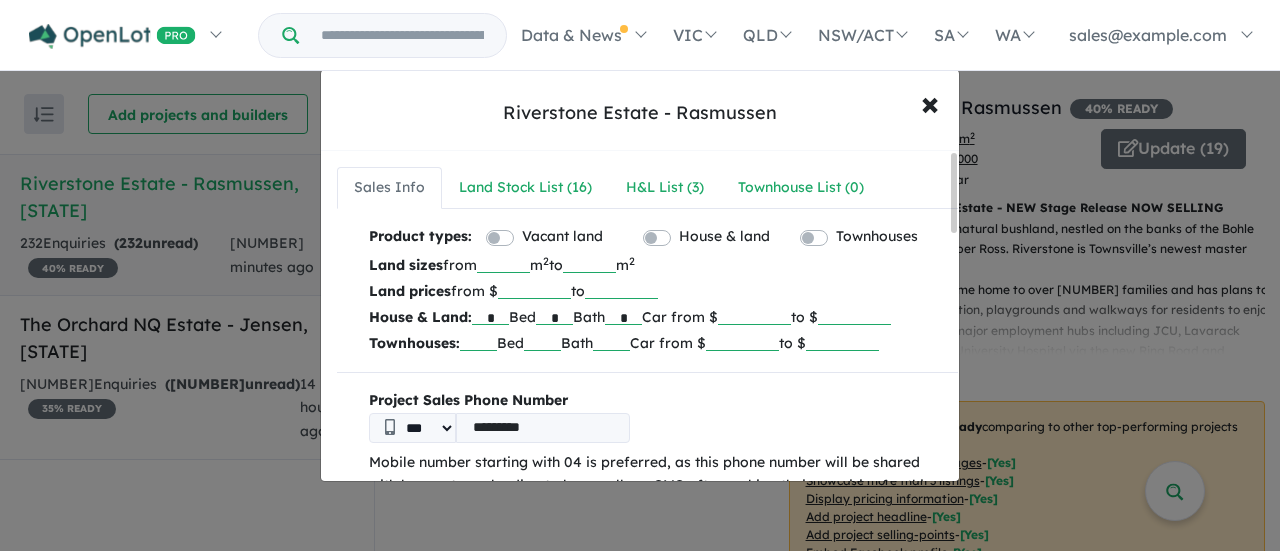 click on "******" at bounding box center [534, 289] 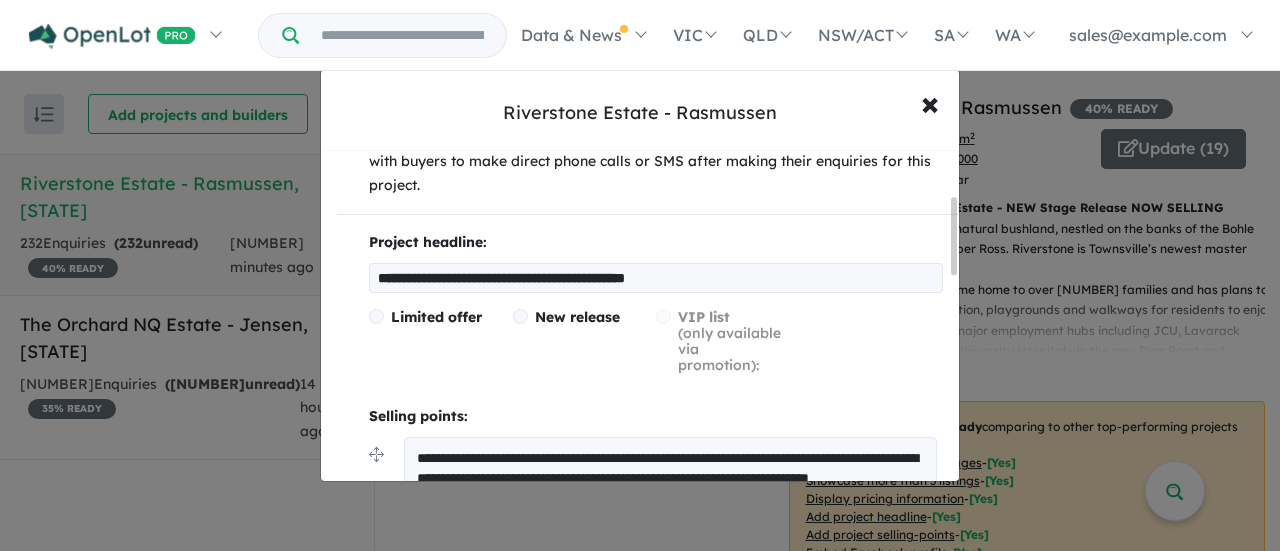 scroll, scrollTop: 193, scrollLeft: 0, axis: vertical 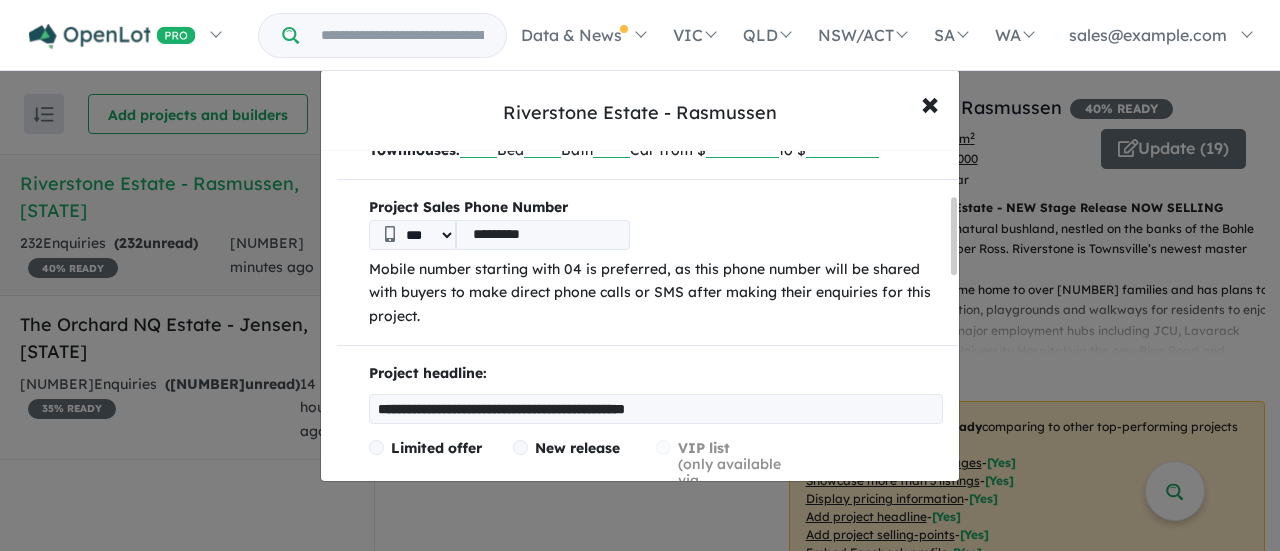 click on "**********" at bounding box center (656, 409) 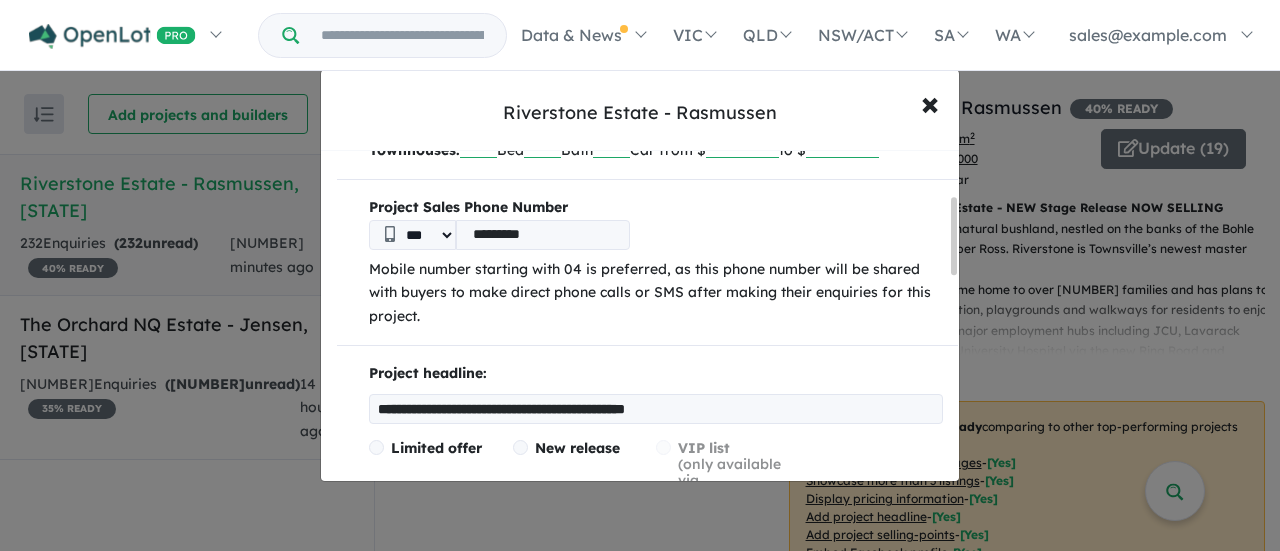 drag, startPoint x: 791, startPoint y: 409, endPoint x: 658, endPoint y: 403, distance: 133.13527 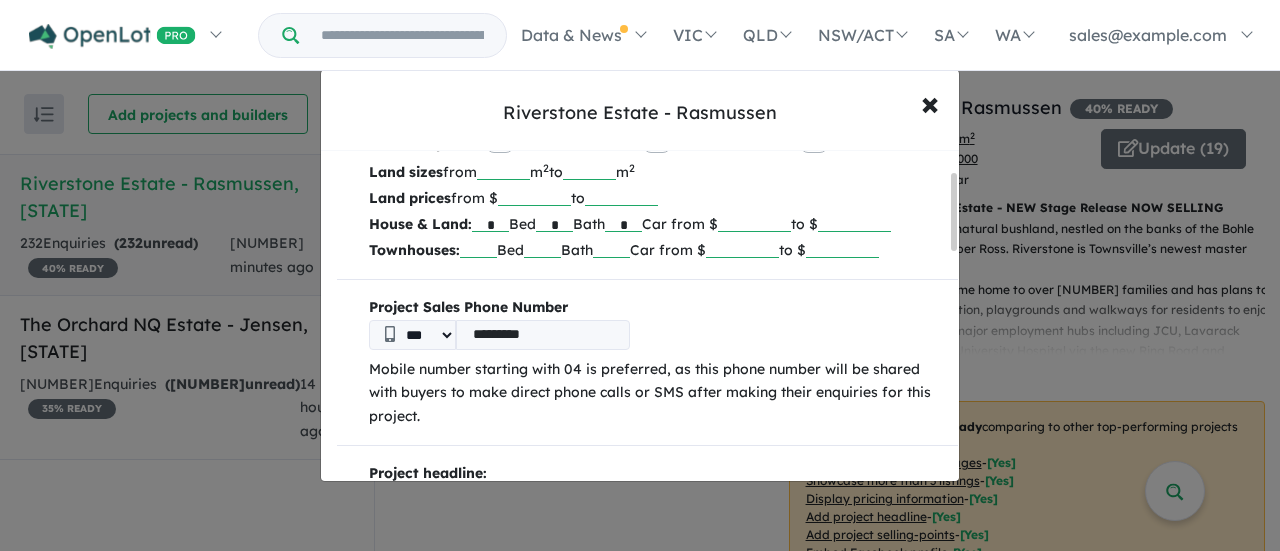 scroll, scrollTop: 0, scrollLeft: 0, axis: both 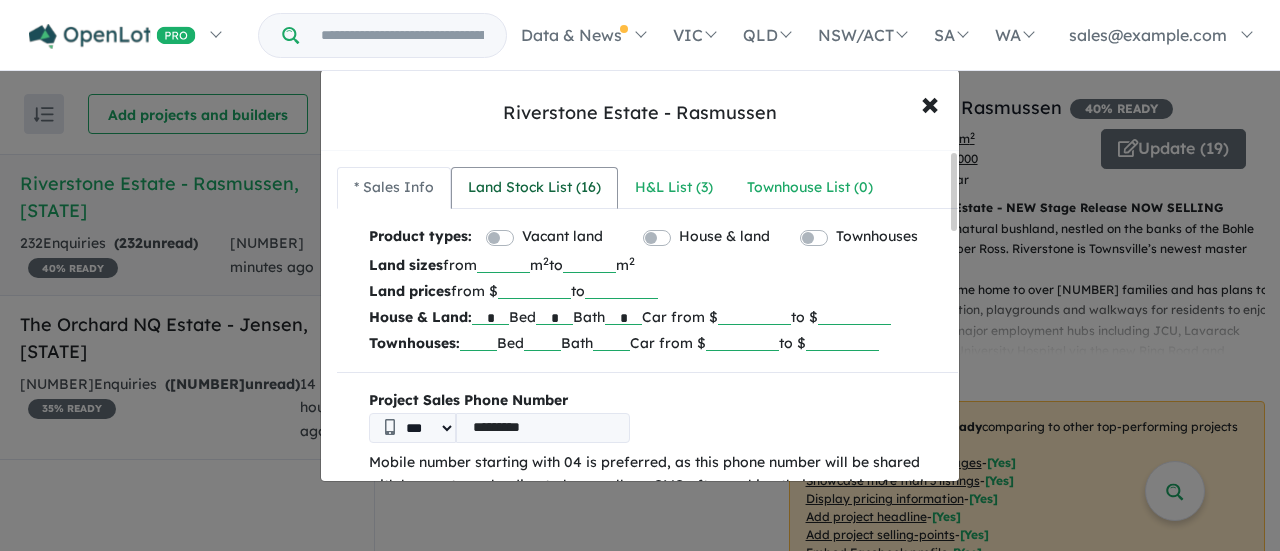 type on "**********" 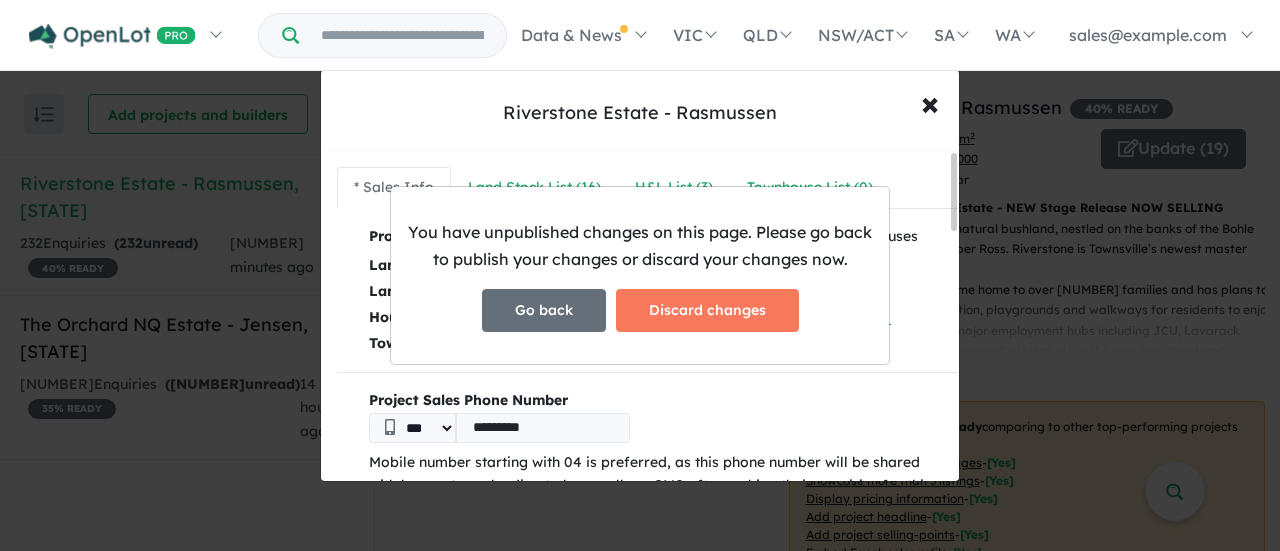 click on "Go back" at bounding box center (544, 310) 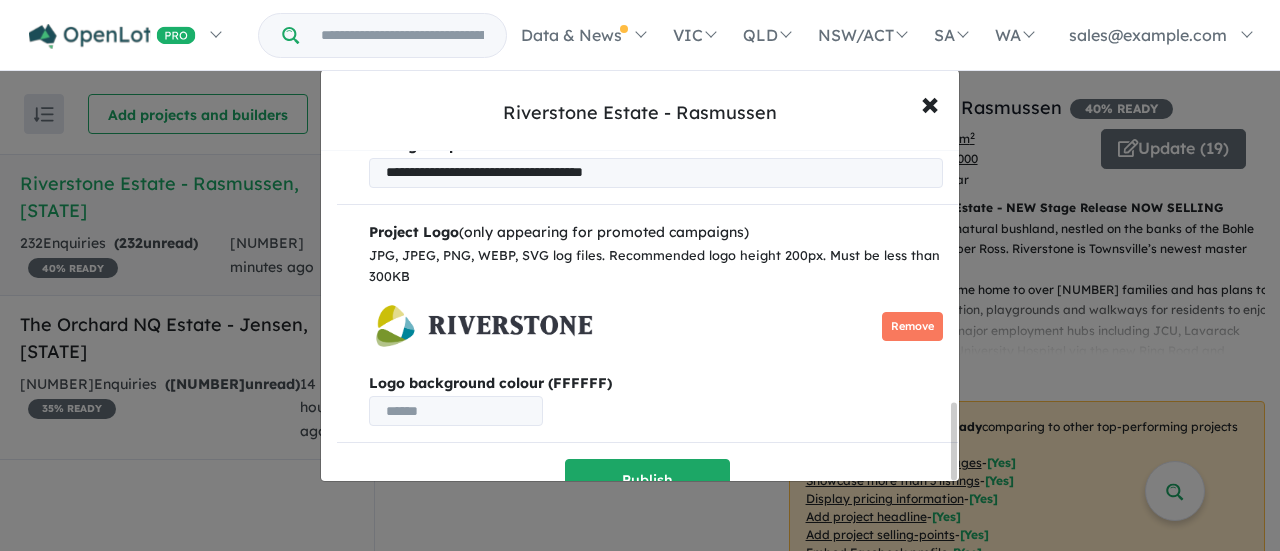 scroll, scrollTop: 1093, scrollLeft: 0, axis: vertical 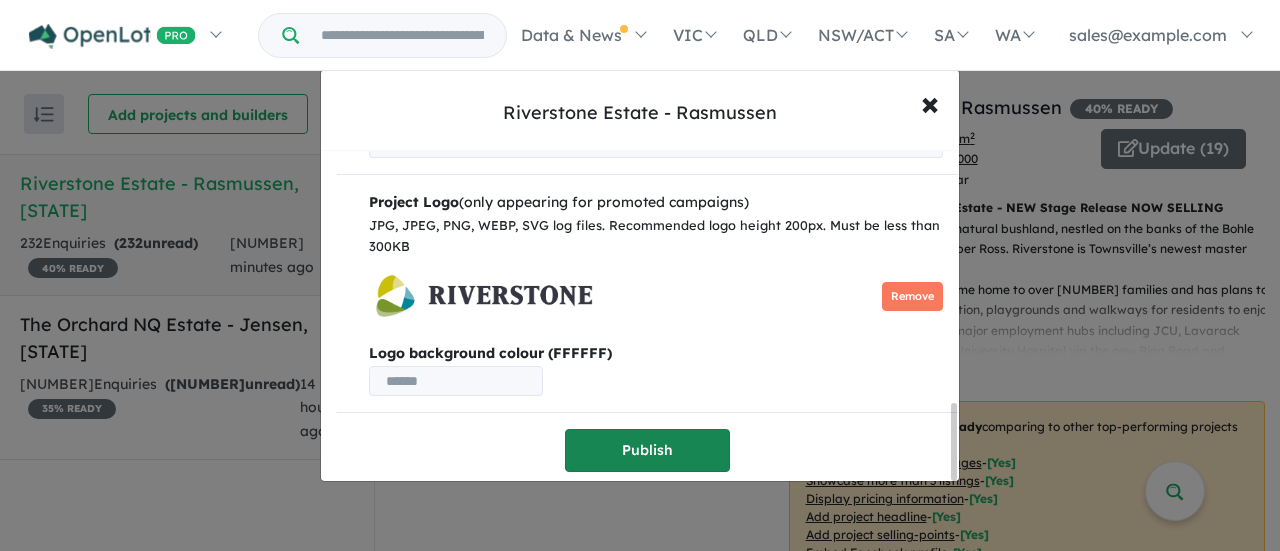 click on "Publish" at bounding box center [647, 450] 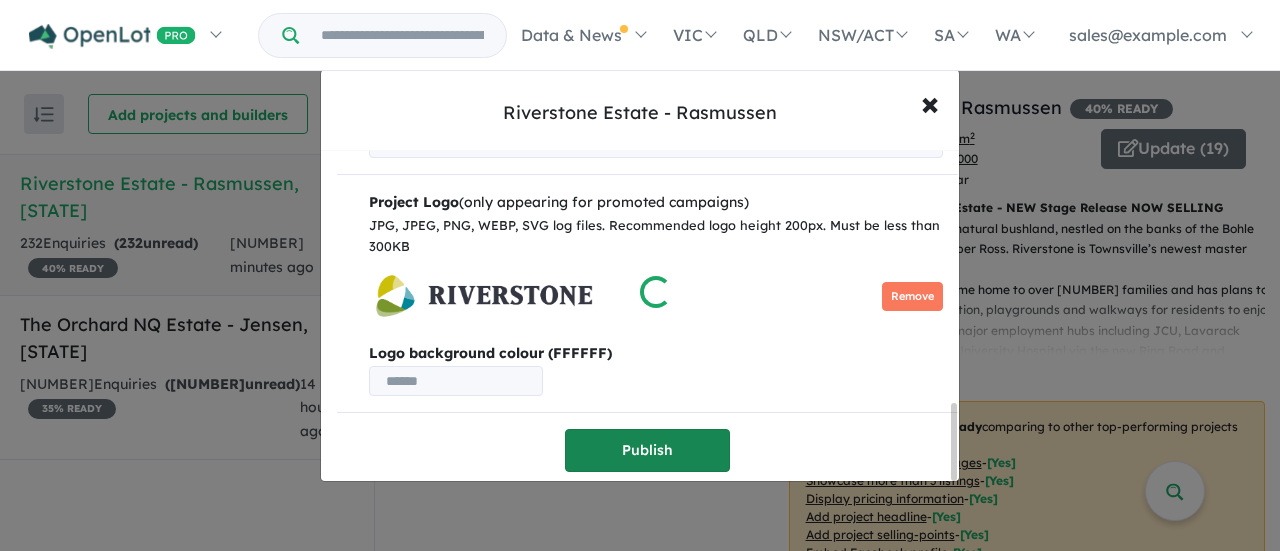 scroll, scrollTop: 0, scrollLeft: 0, axis: both 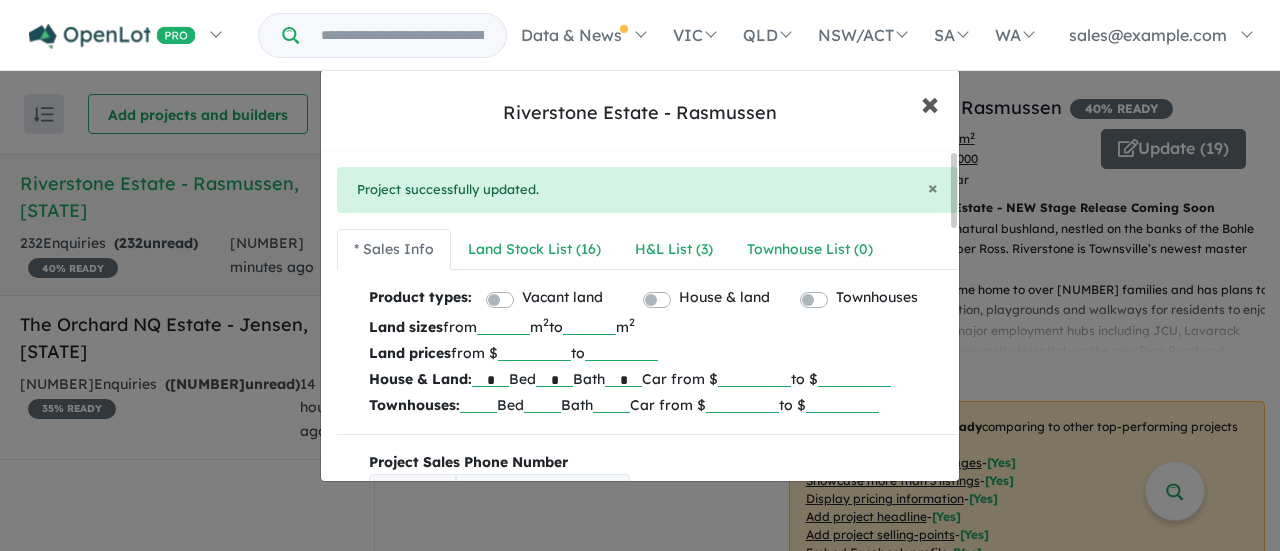 click on "×" at bounding box center (930, 102) 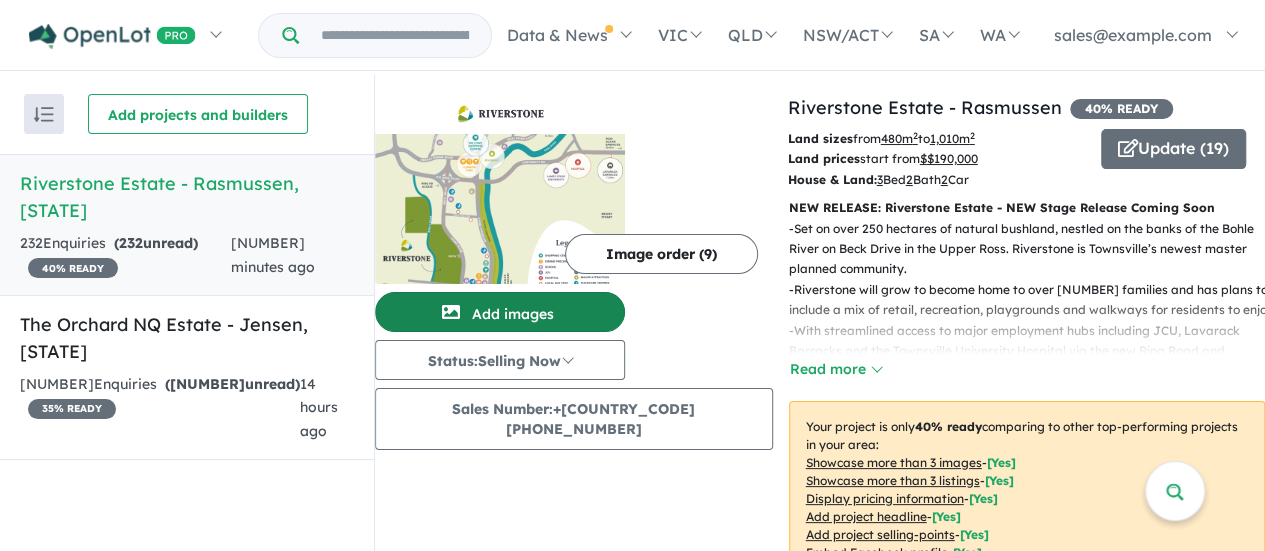 click on "Add images" at bounding box center [500, 312] 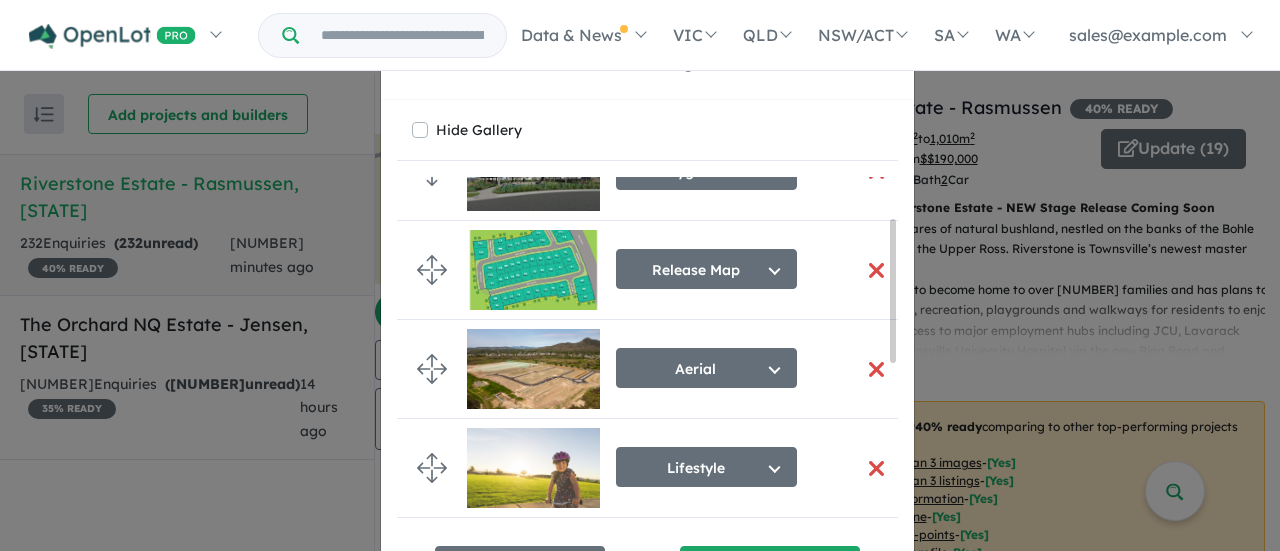 scroll, scrollTop: 200, scrollLeft: 0, axis: vertical 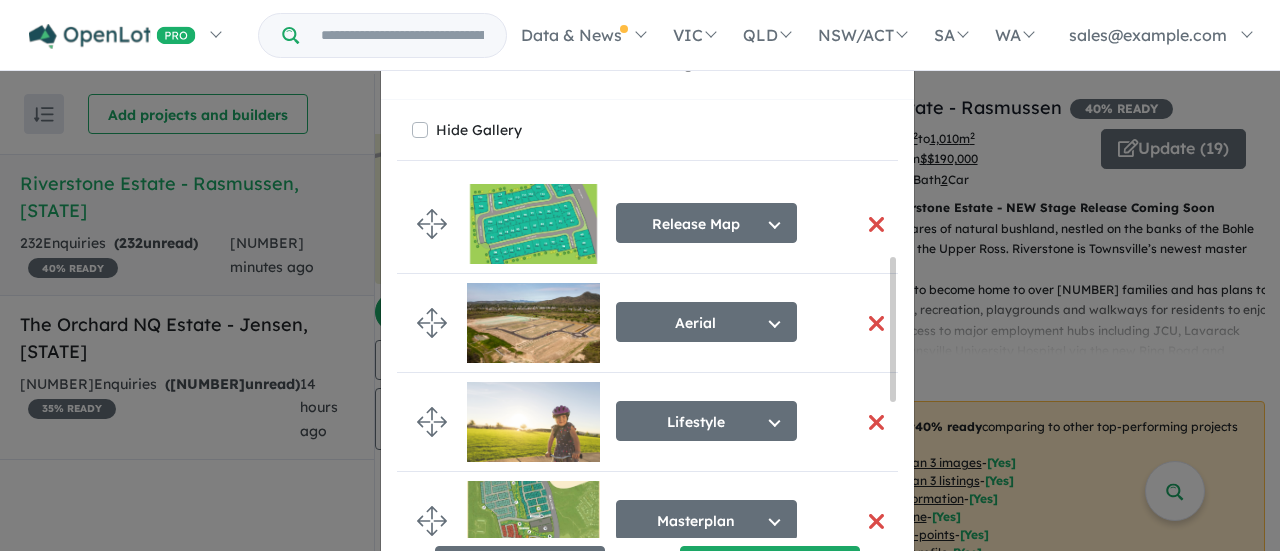 click at bounding box center [876, 224] 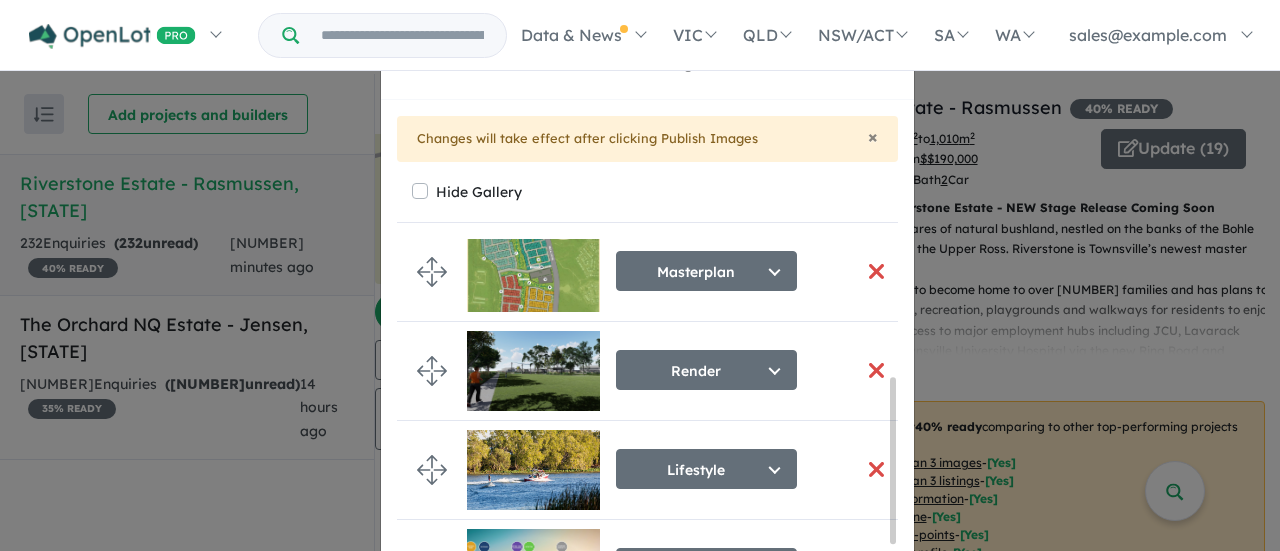 scroll, scrollTop: 420, scrollLeft: 0, axis: vertical 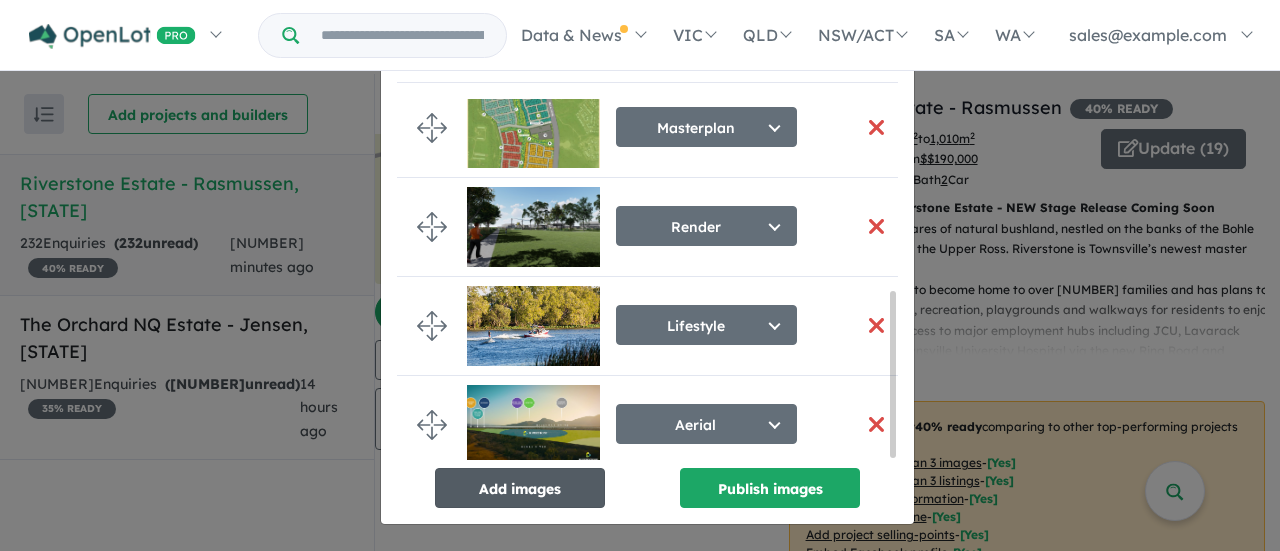 click on "Add images" at bounding box center [520, 488] 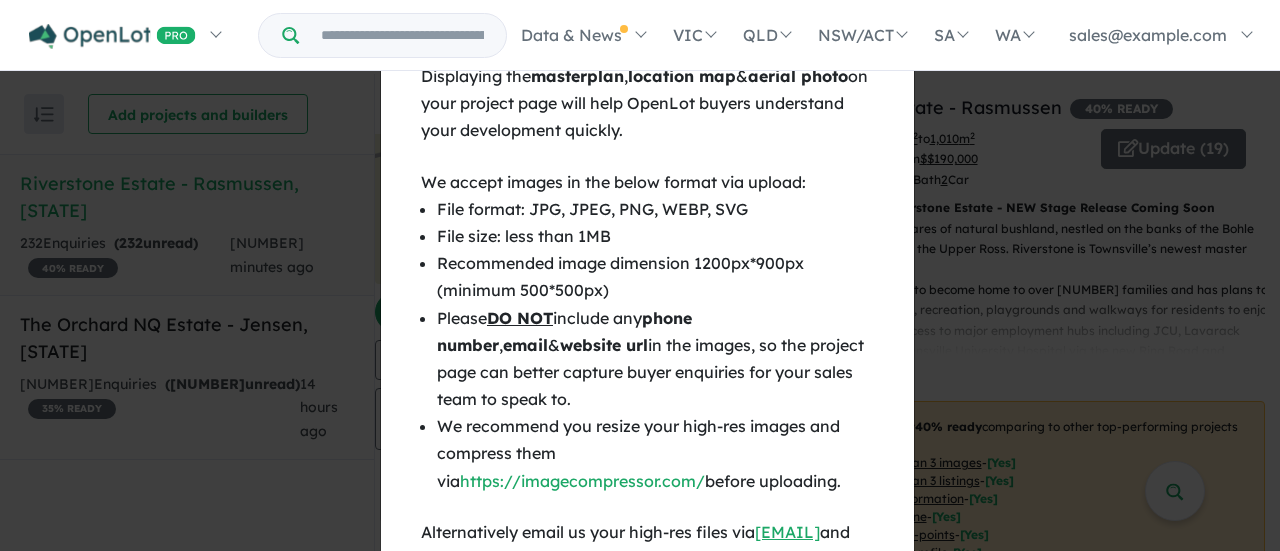 scroll, scrollTop: 78, scrollLeft: 0, axis: vertical 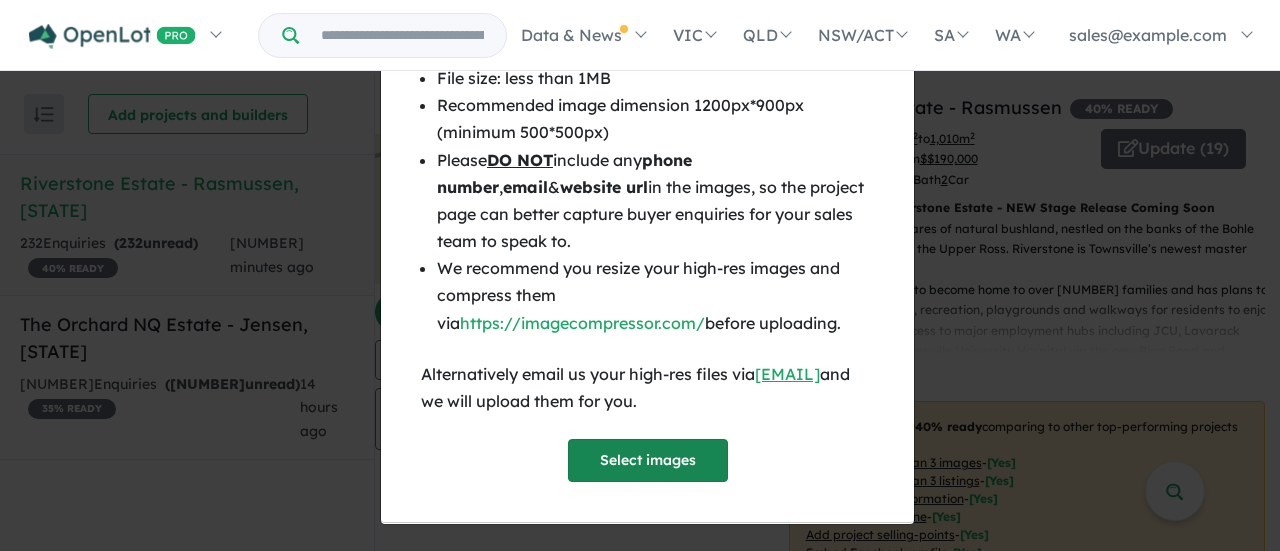 click on "Select images" at bounding box center (648, 460) 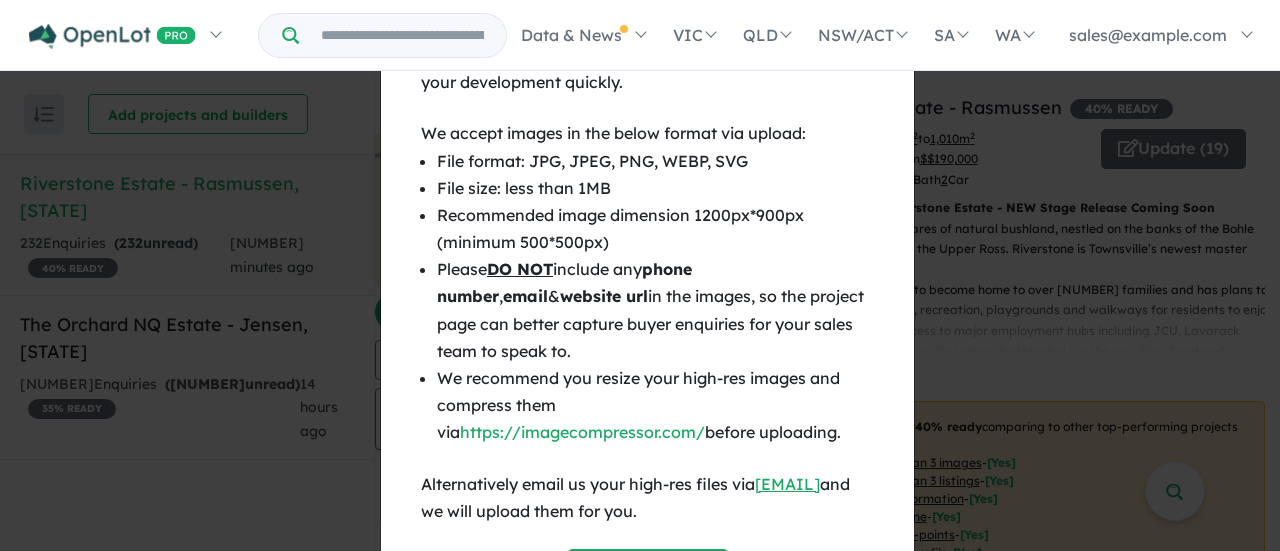 scroll, scrollTop: 0, scrollLeft: 0, axis: both 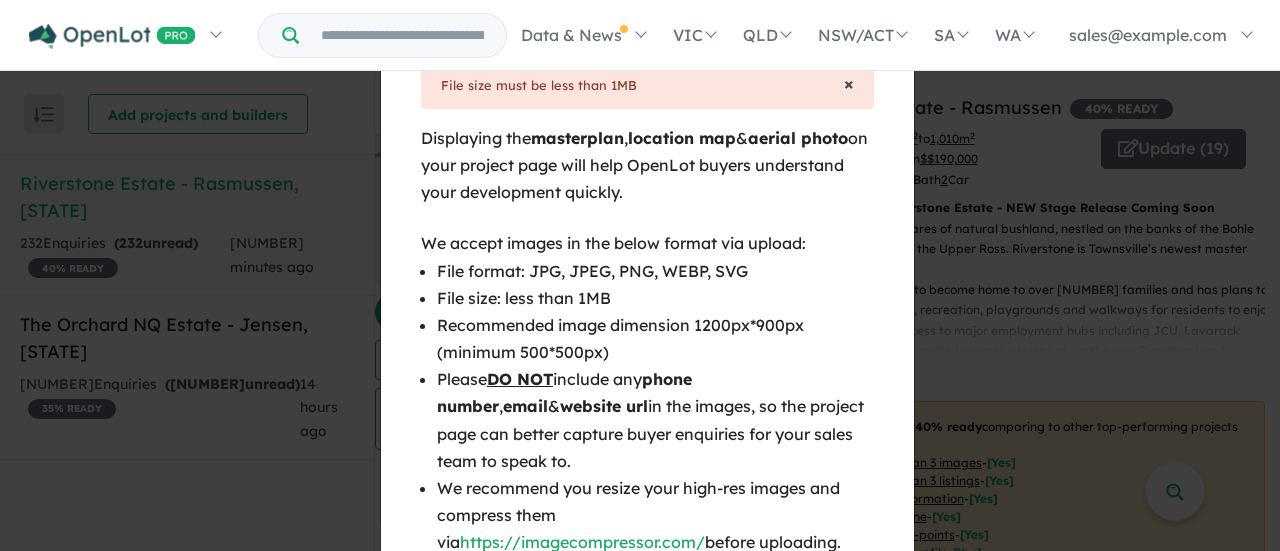 click on "×" at bounding box center (849, 83) 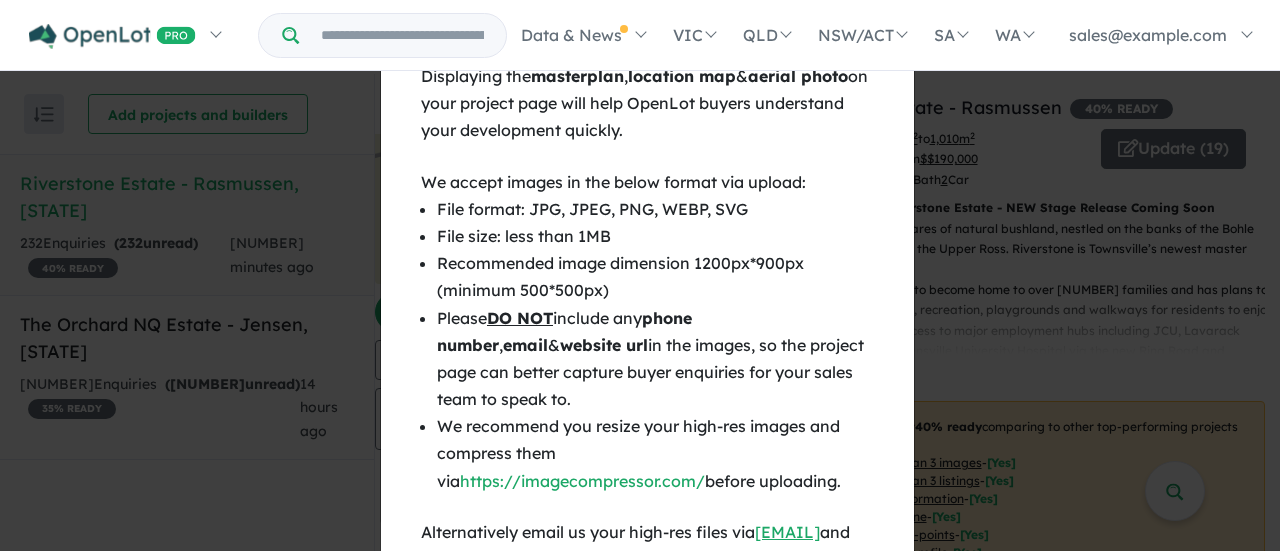 click on "× Close Displaying the masterplan , location map & aerial photo on your project page will help OpenLot buyers understand your development quickly. We accept images in the below format via upload: File format: JPG, JPEG, PNG, WEBP, SVG File size: less than 1MB Recommended image dimension 1200px*900px (minimum 500*500px) Please DO NOT include any phone number , email & website url in the images, so the project page can better capture buyer enquiries for your sales team to speak to. We recommend you resize your high-res images and compress them via https://imagecompressor.com/ before uploading. Alternatively email us your high-res files via support@openlot.com.au and we will upload them for you. Select images" at bounding box center [640, 275] 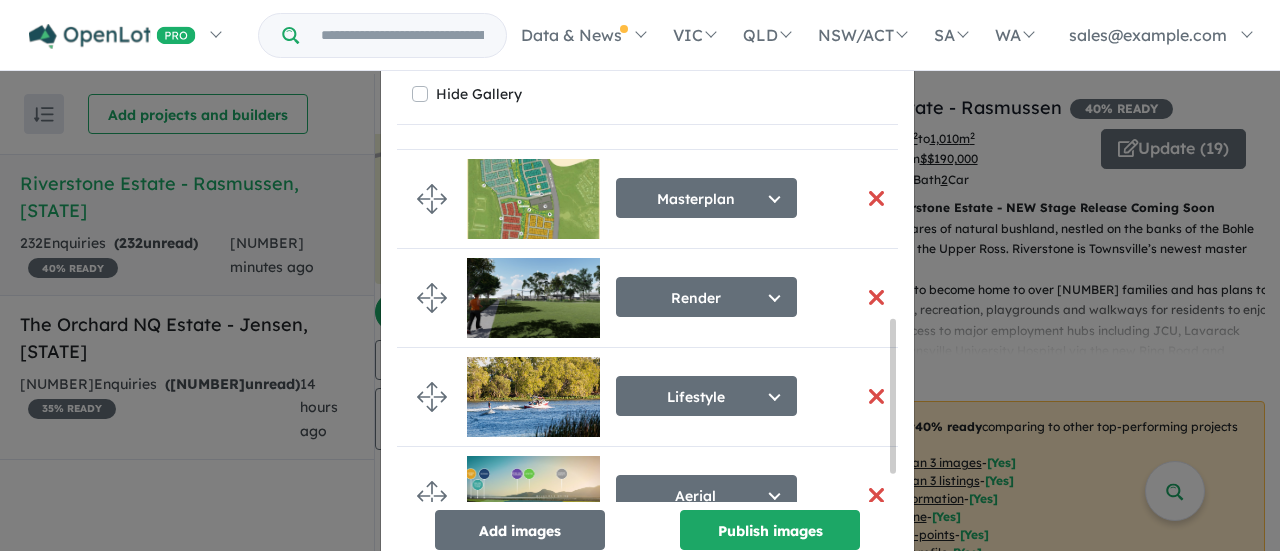 scroll, scrollTop: 0, scrollLeft: 0, axis: both 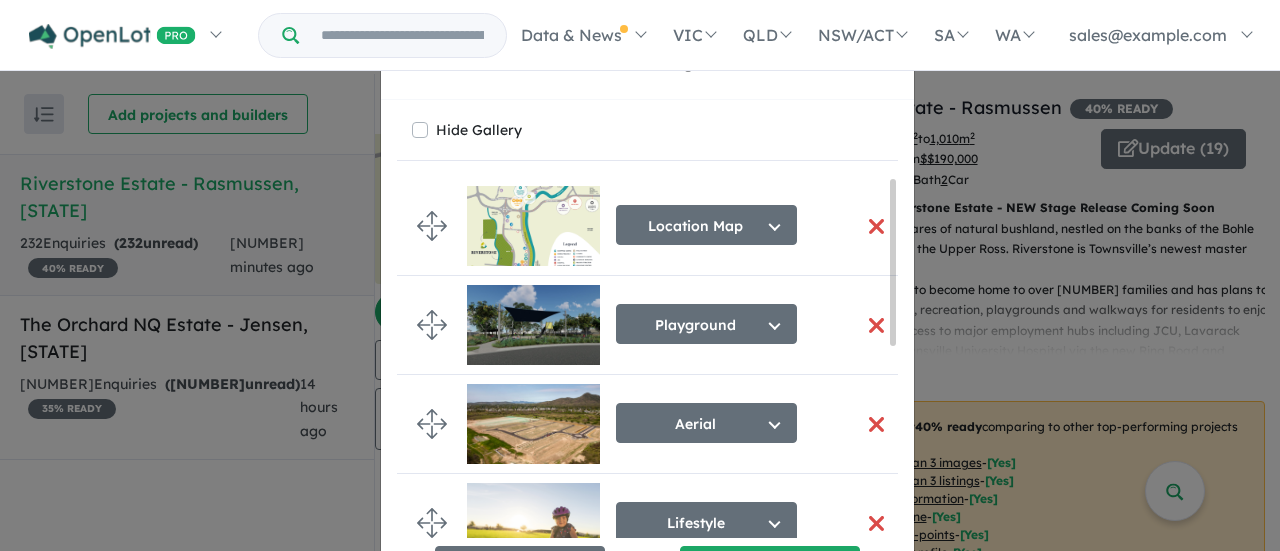 click on "Hide Gallery Location Map Select image tag Aerial Location Map Masterplan Lifestyle Amenities Park Playground Release Map Promotion/Offer Construction Progress Render Streetscape External Façade Kitchen Study Hallway Living Dining Bedroom Ensuite Bathroom Landscaping Backyard Floorplan Other  Playground Select image tag Aerial Location Map Masterplan Lifestyle Amenities Park Playground Release Map Promotion/Offer Construction Progress Render Streetscape External Façade Kitchen Study Hallway Living Dining Bedroom Ensuite Bathroom Landscaping Backyard Floorplan Other  Aerial Select image tag Aerial Location Map Masterplan Lifestyle Amenities Park Playground Release Map Promotion/Offer Construction Progress Render Streetscape External Façade Kitchen Study Hallway Living Dining Bedroom Ensuite Bathroom Landscaping Backyard Floorplan Other  Lifestyle Select image tag Aerial Location Map Masterplan Lifestyle Amenities Park Playground Release Map Promotion/Offer Render Streetscape" at bounding box center (640, 275) 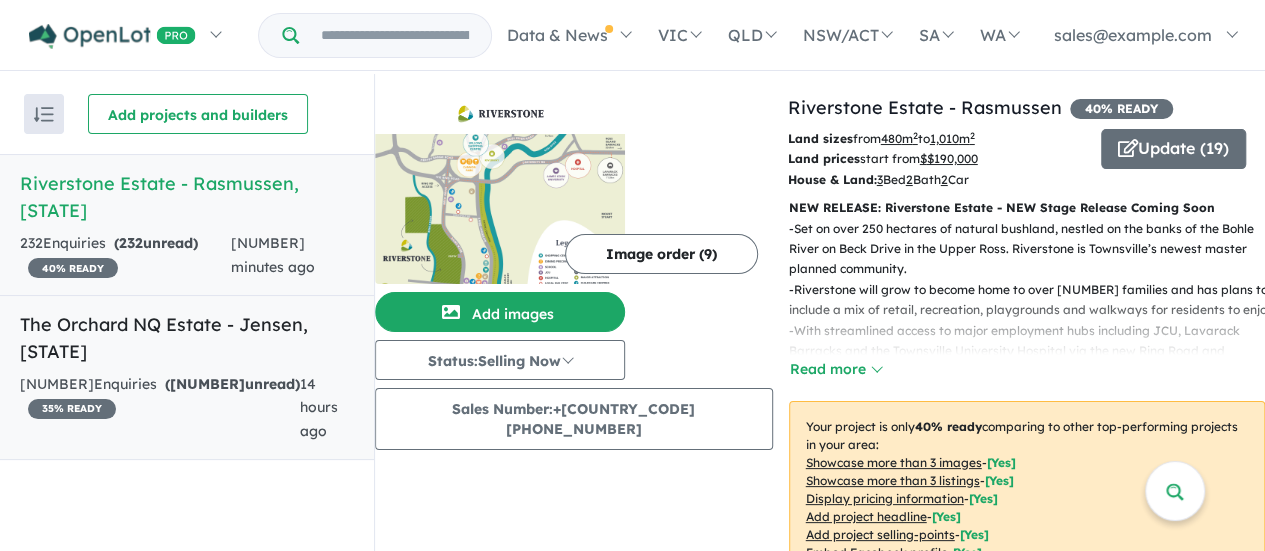 click on "The Orchard NQ Estate - Jensen , QLD" at bounding box center (187, 338) 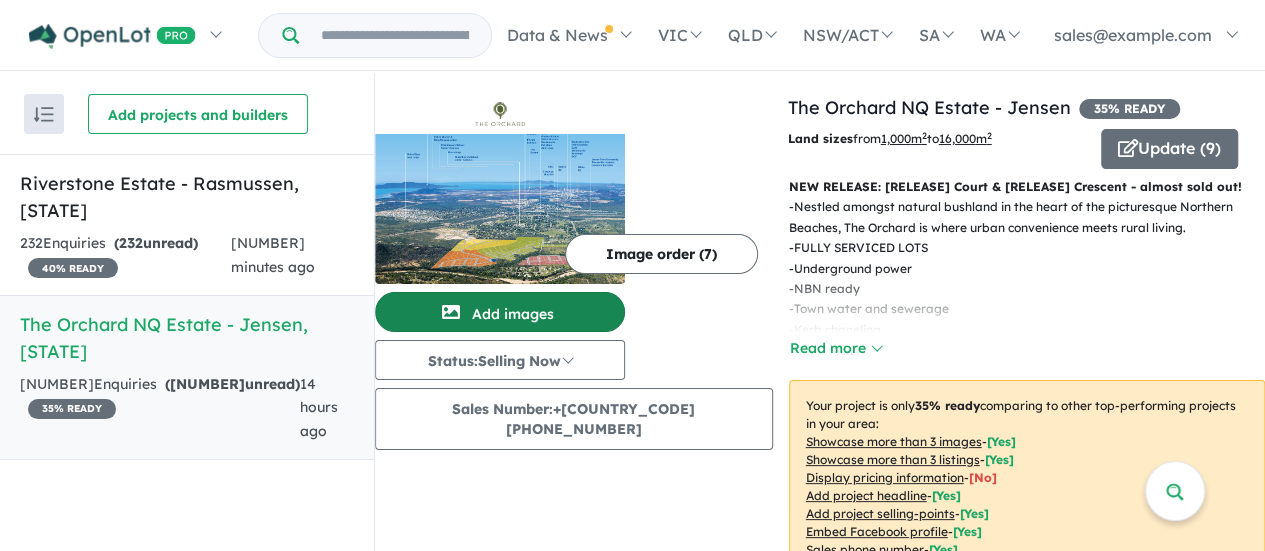 click on "Add images" at bounding box center (500, 312) 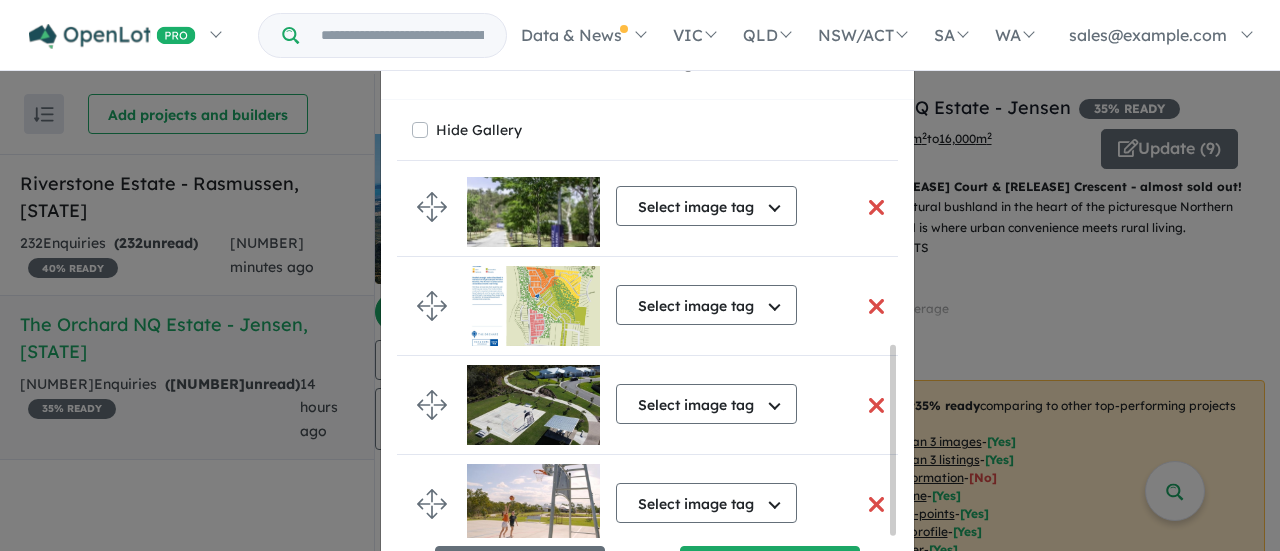 scroll, scrollTop: 321, scrollLeft: 0, axis: vertical 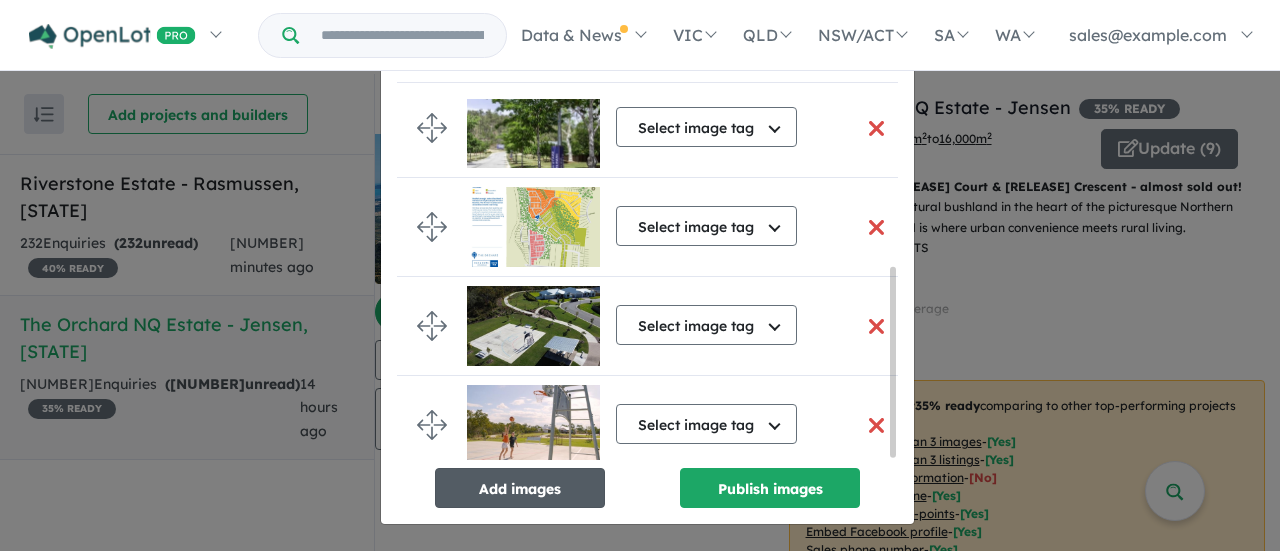 click on "Add images" at bounding box center (520, 488) 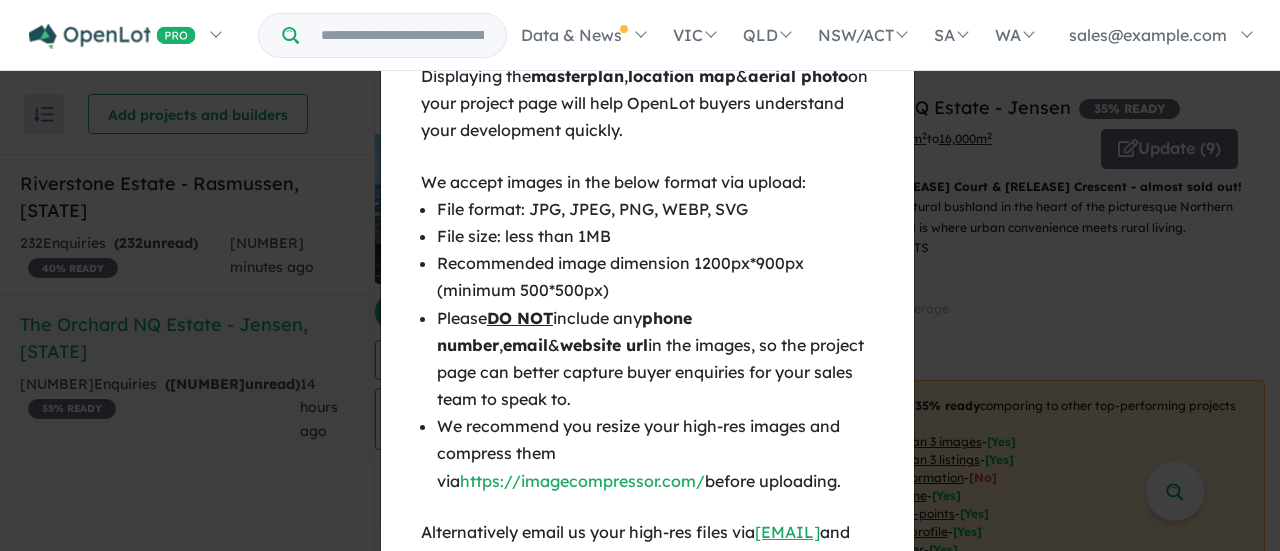 scroll, scrollTop: 317, scrollLeft: 0, axis: vertical 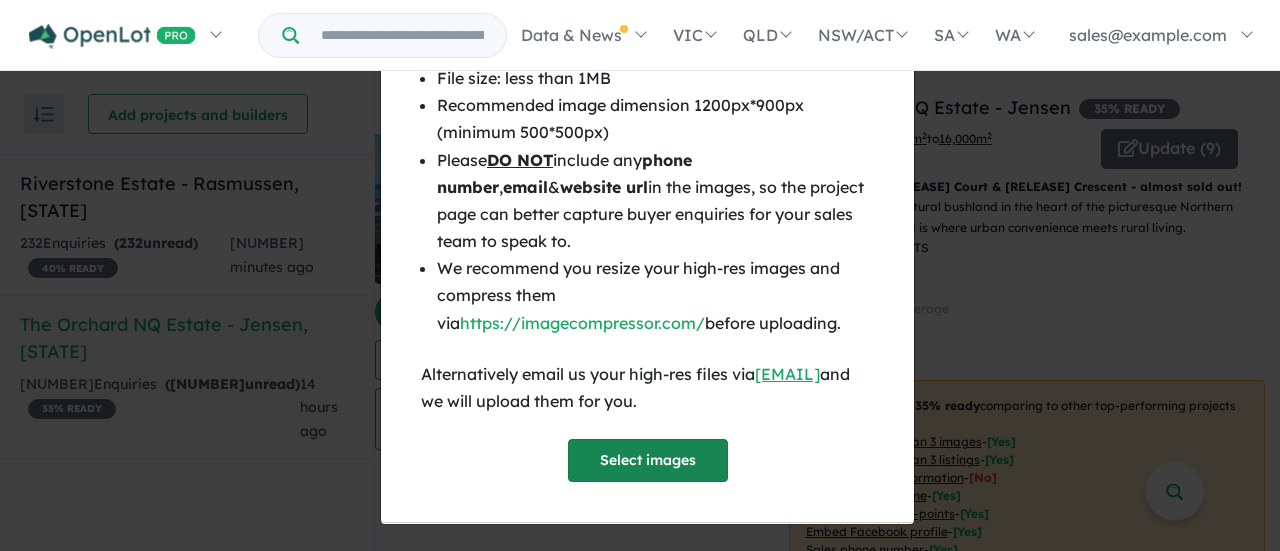click on "Select images" at bounding box center (648, 460) 